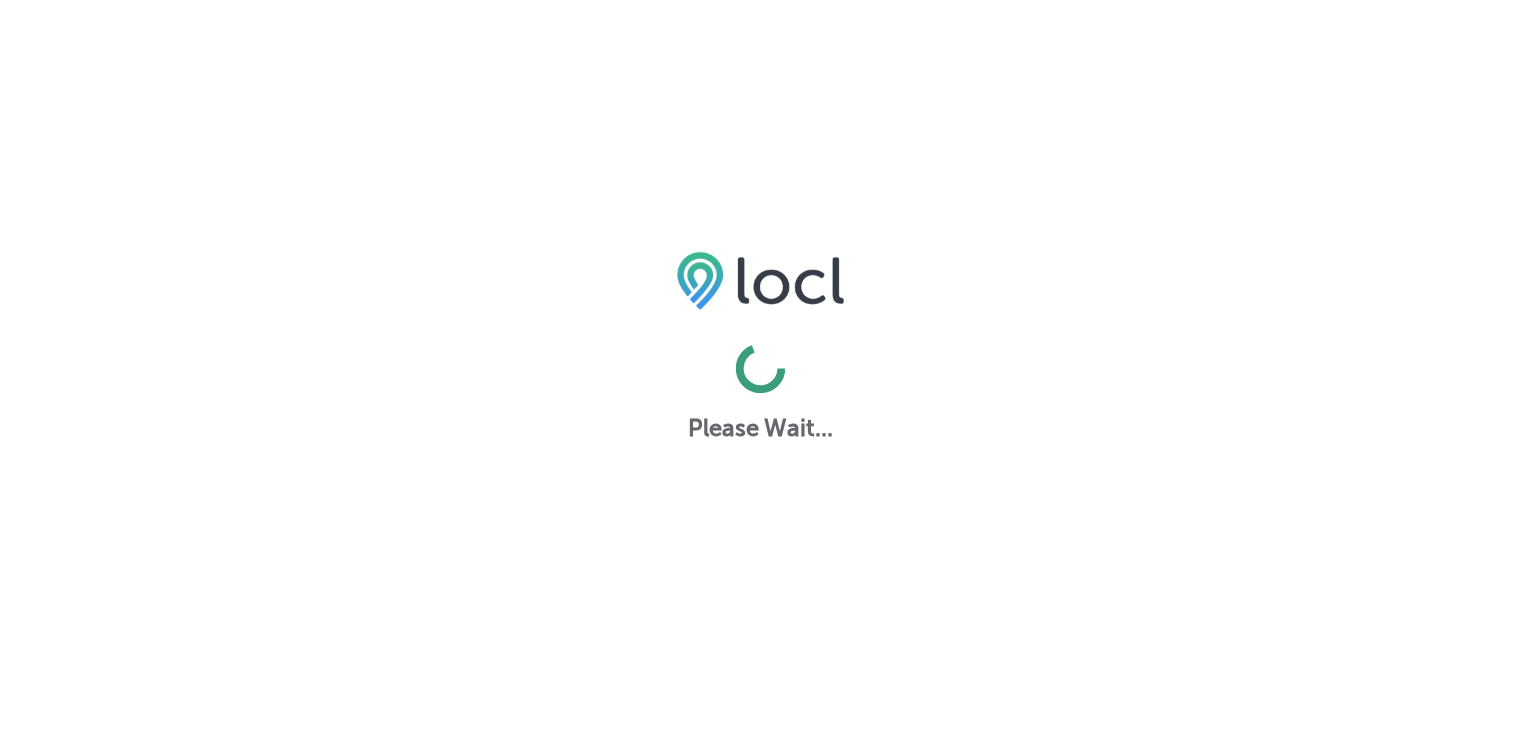 scroll, scrollTop: 0, scrollLeft: 0, axis: both 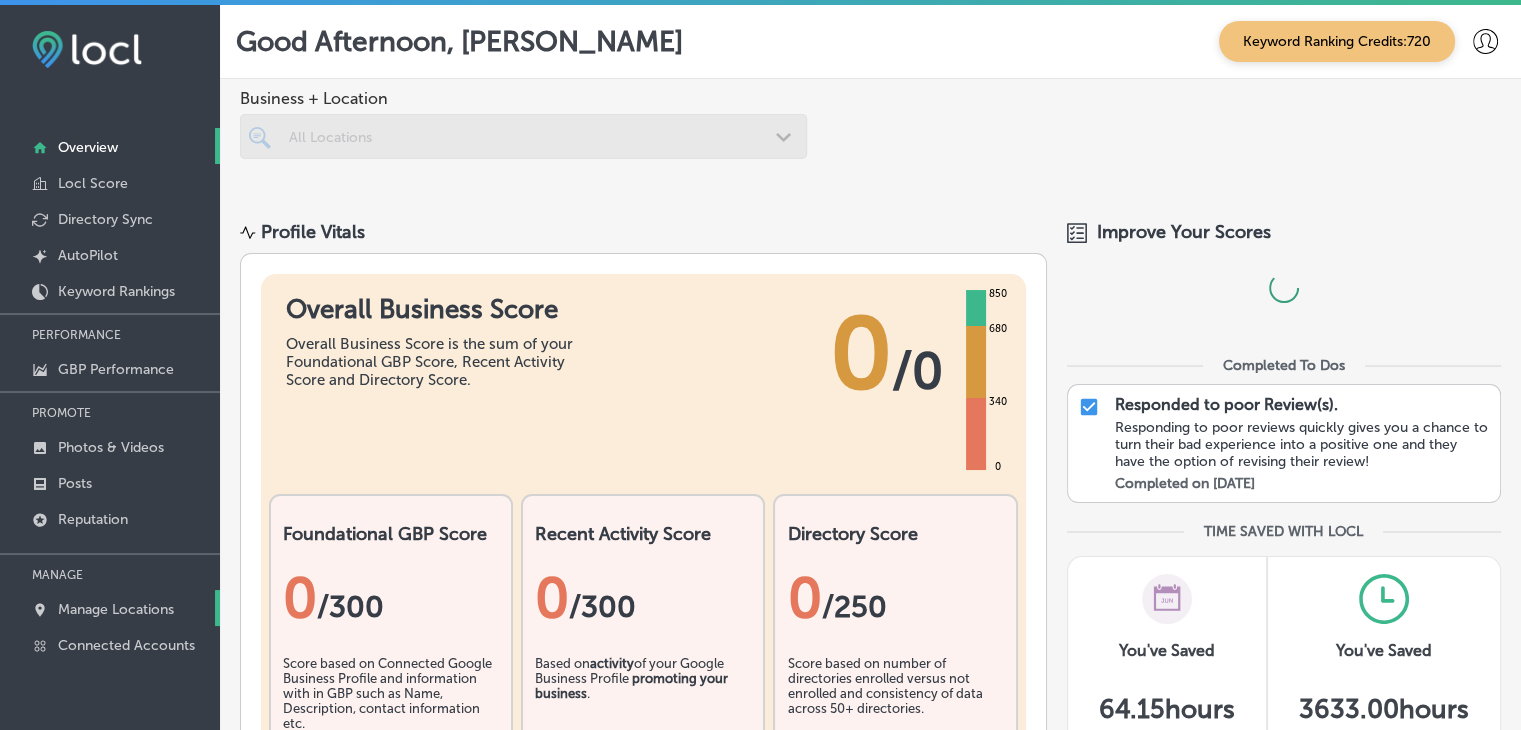 click on "Manage Locations" at bounding box center (110, 608) 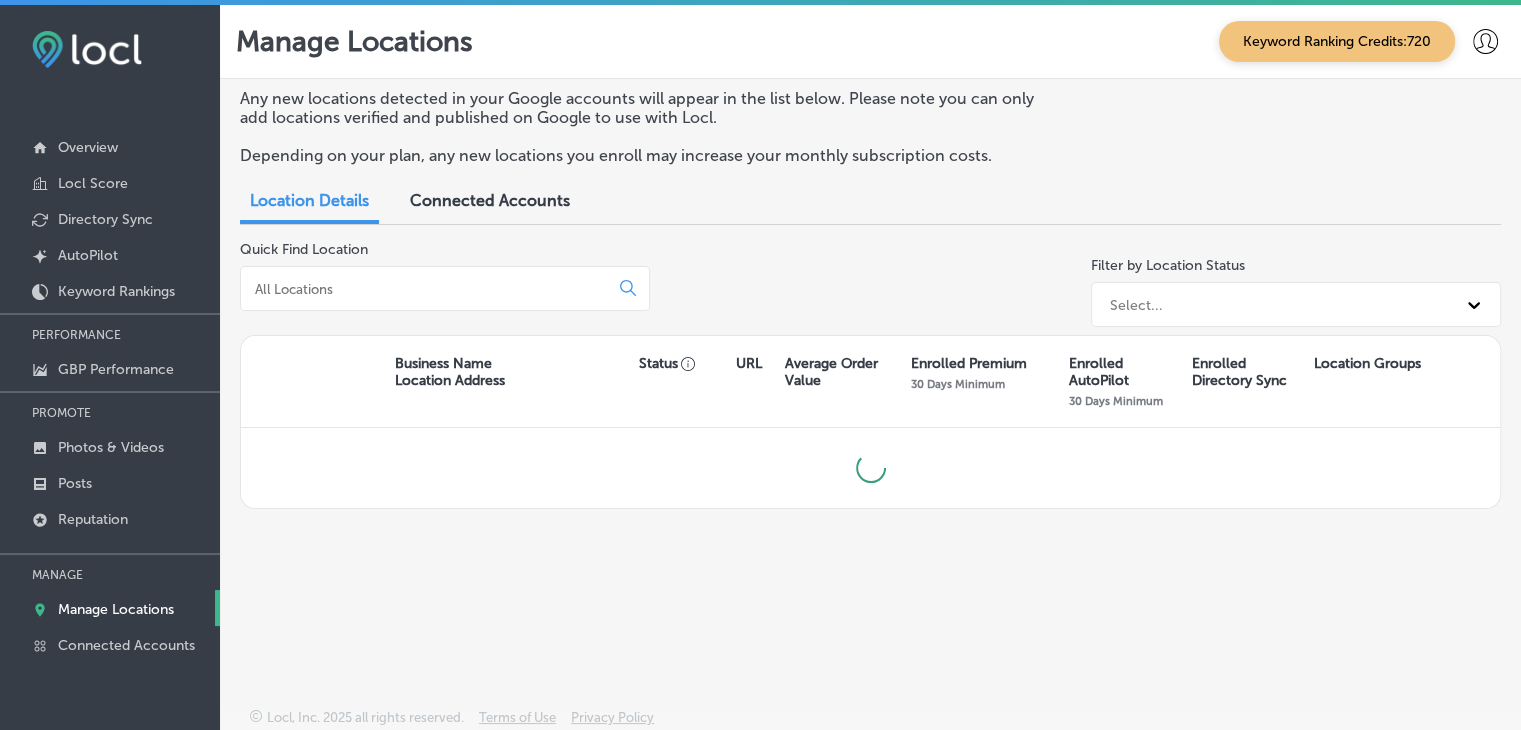 click on "Manage Locations" at bounding box center (110, 608) 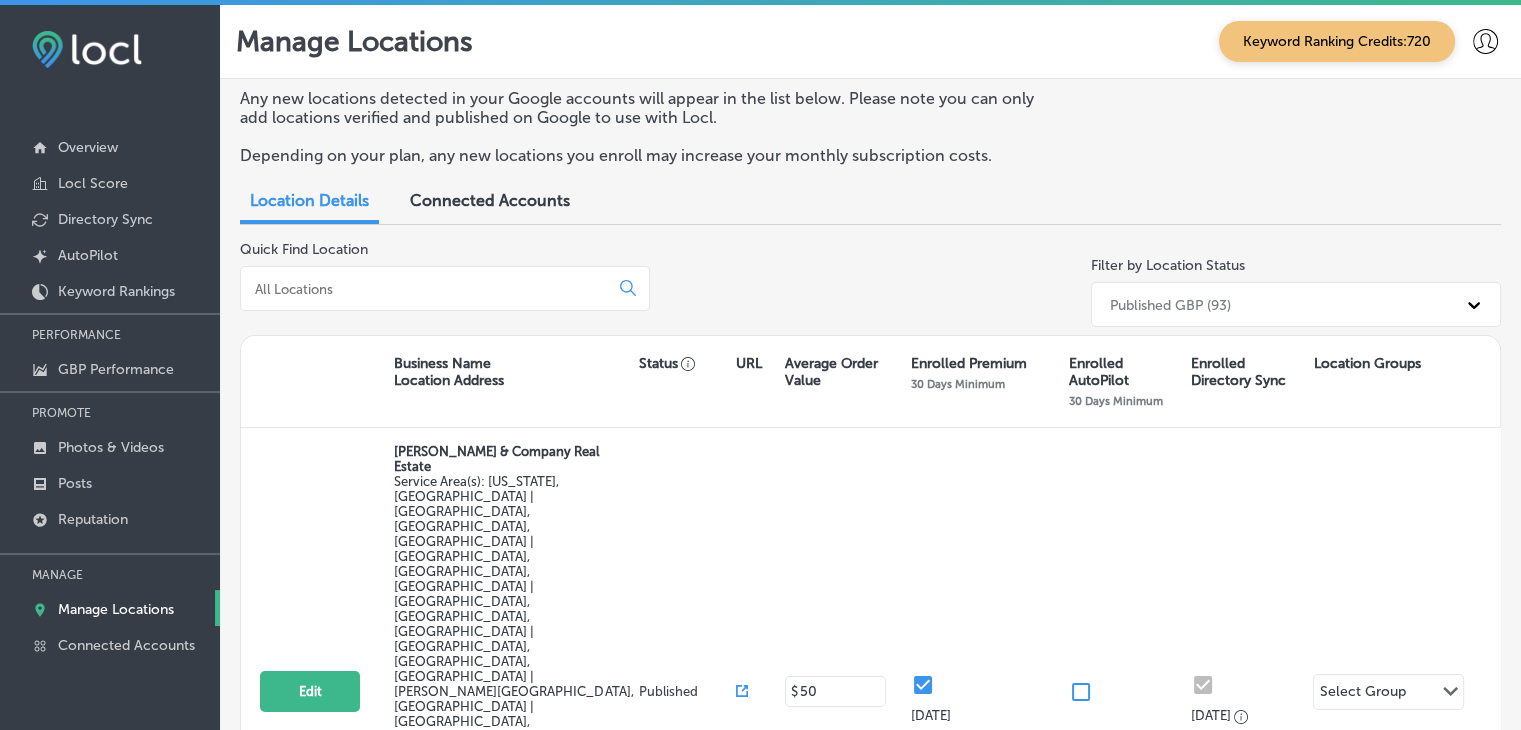 click at bounding box center (428, 289) 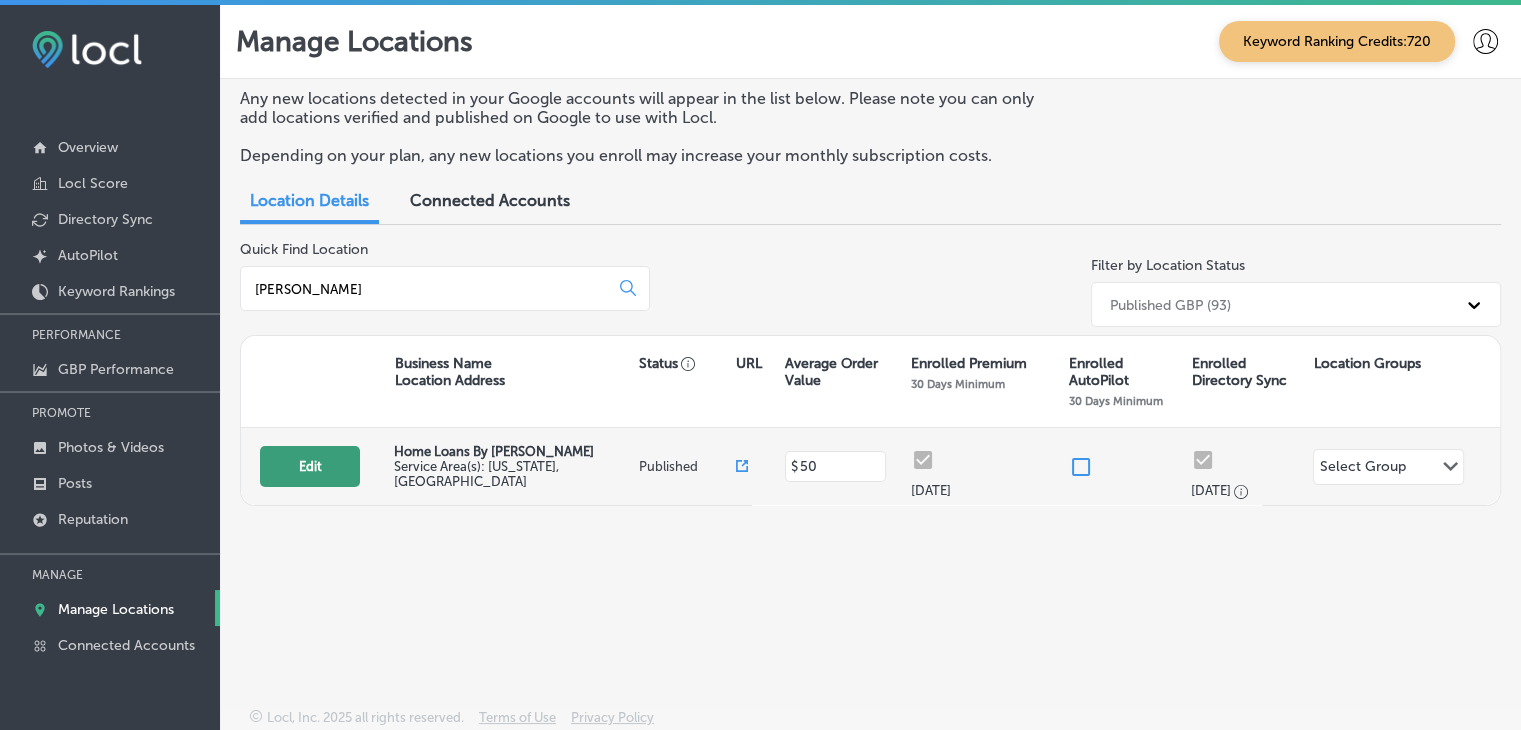 type on "[PERSON_NAME]" 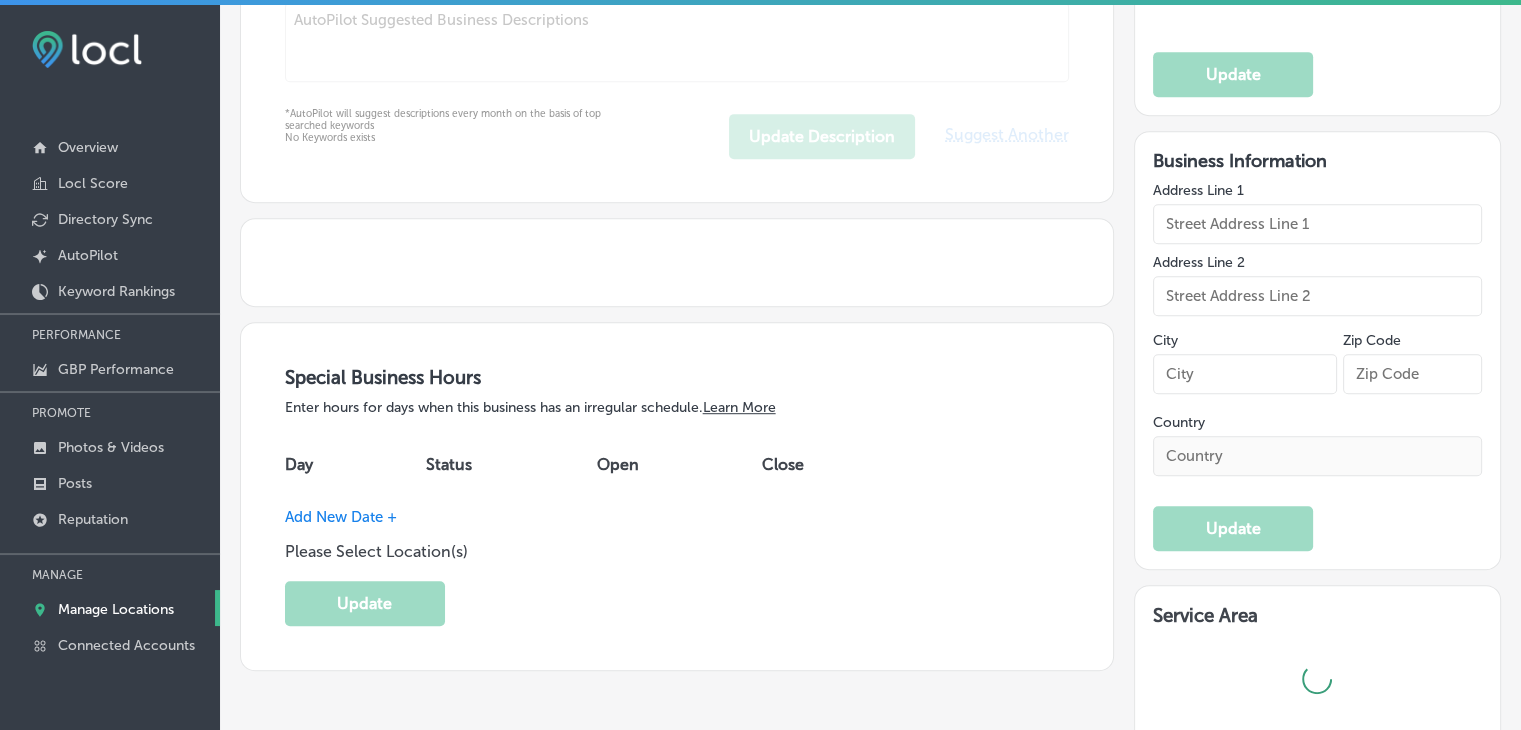 type on "Home Loans By [PERSON_NAME]" 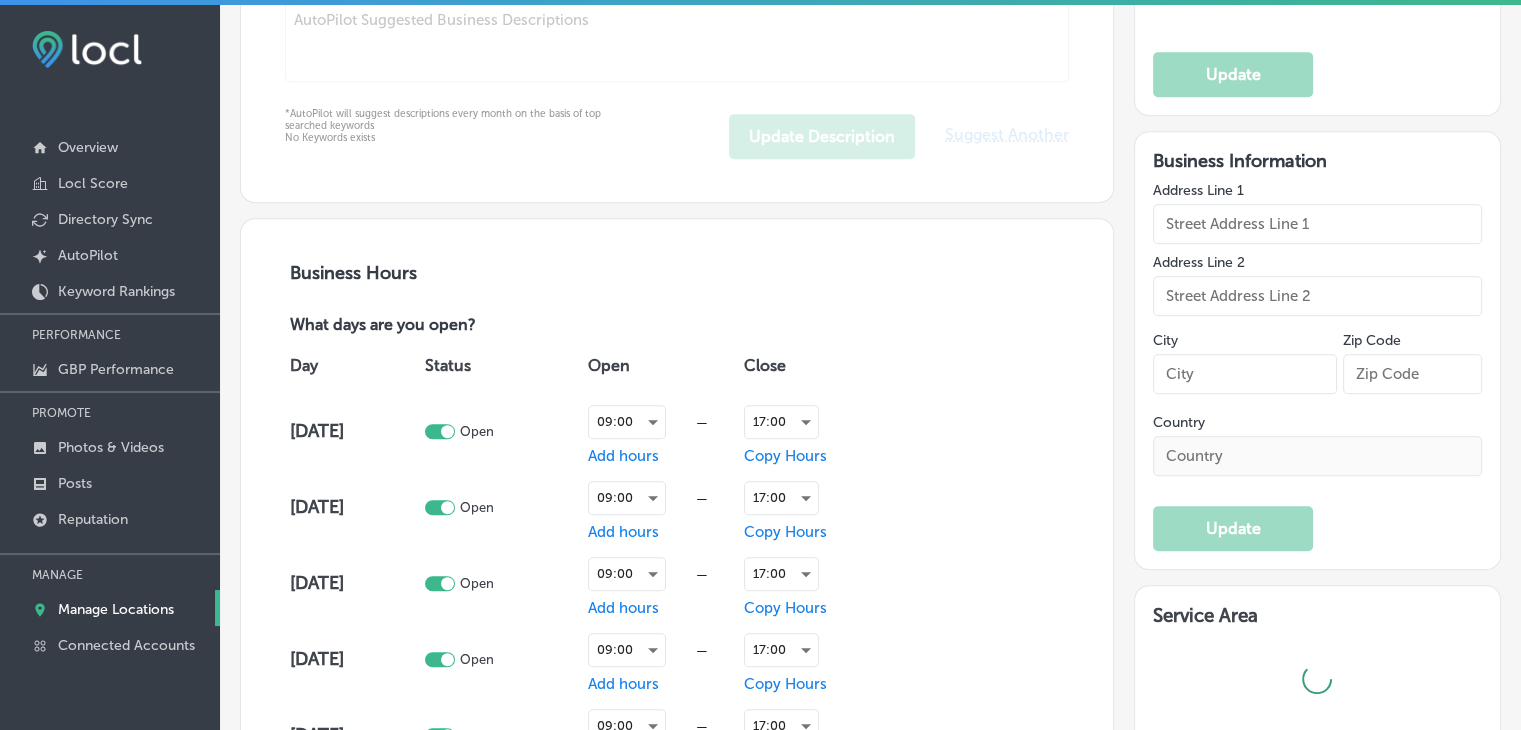 type on "[STREET_ADDRESS][PERSON_NAME]" 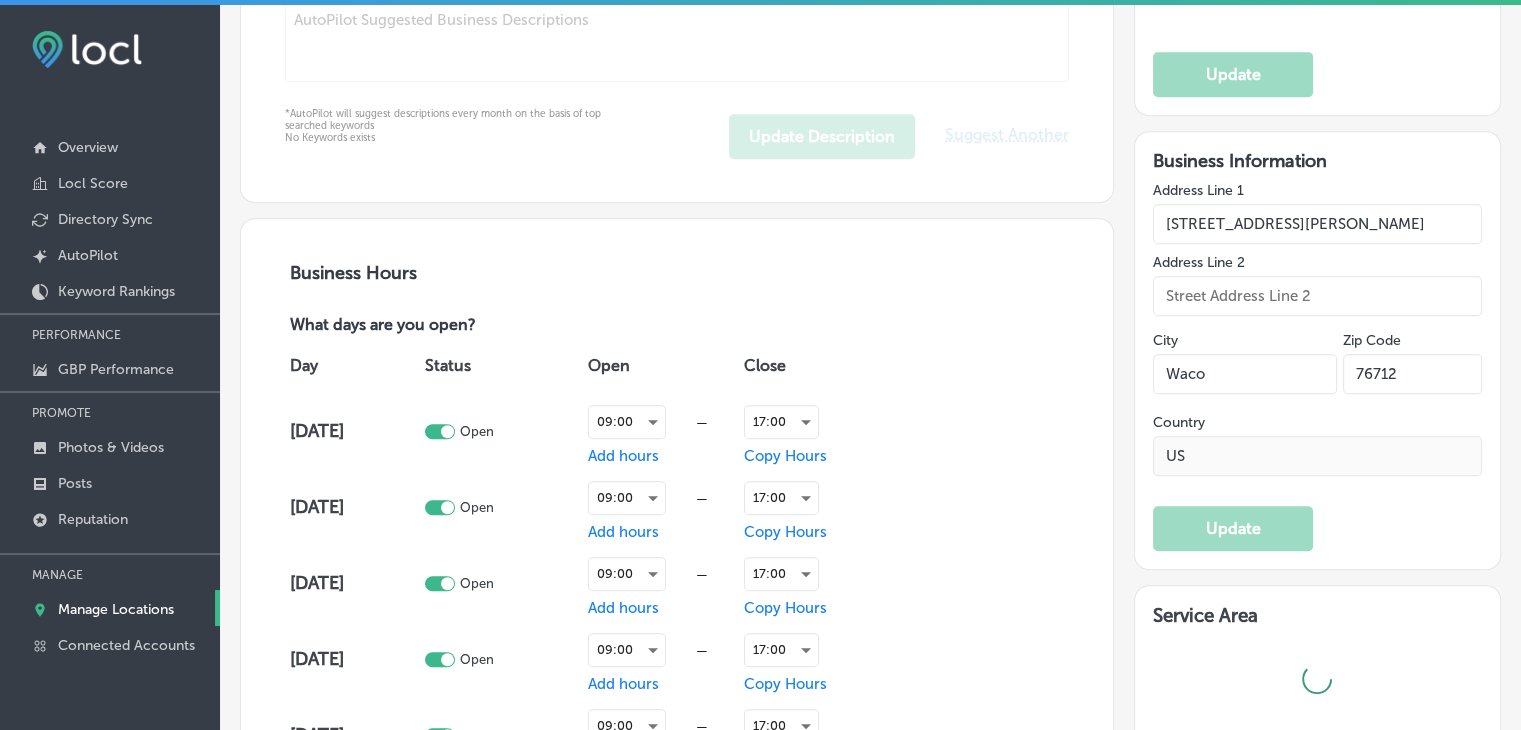 type on "[URL][DOMAIN_NAME][PERSON_NAME]" 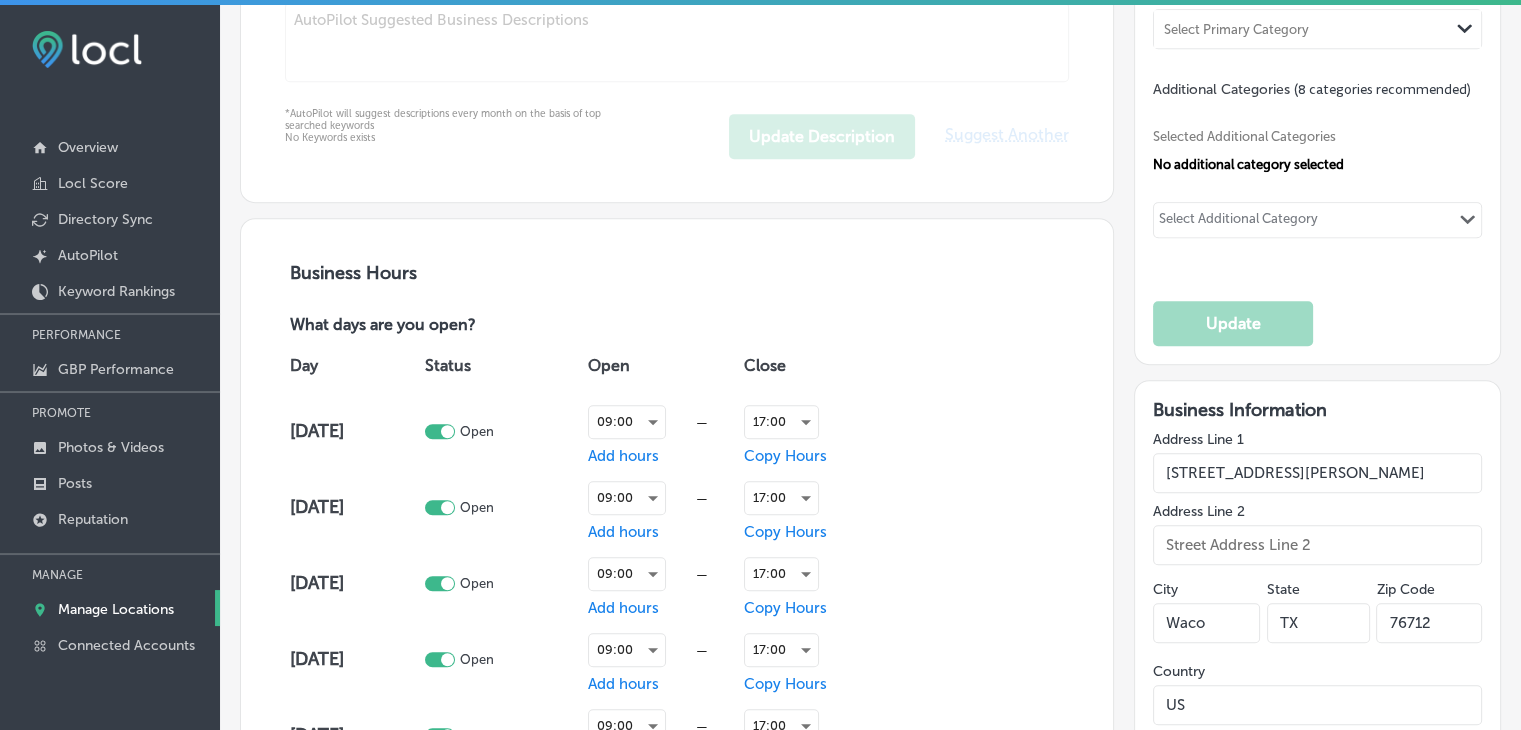 type on "Helping Texans Find the Right Home Loan Since [DATE]
When financing, you deserve clear guidance and flexible options. Since [DATE], I’ve helped Texans across the state navigate the loan process with ease and confidence.
Loan Solutions Include:
VA, FHA, USDA, conventional, jumbo & Non-QM loans
Investor loans, including DSCR & multi-family financing
Refinance options for better rates, cash-out, or restructuring
Proud to serve veterans, families, and individuals statewide with personal service and a broker’s advantage.
Ask why brokers are better — and why I chose to partner with Future Home Loans as my brokerage of choice." 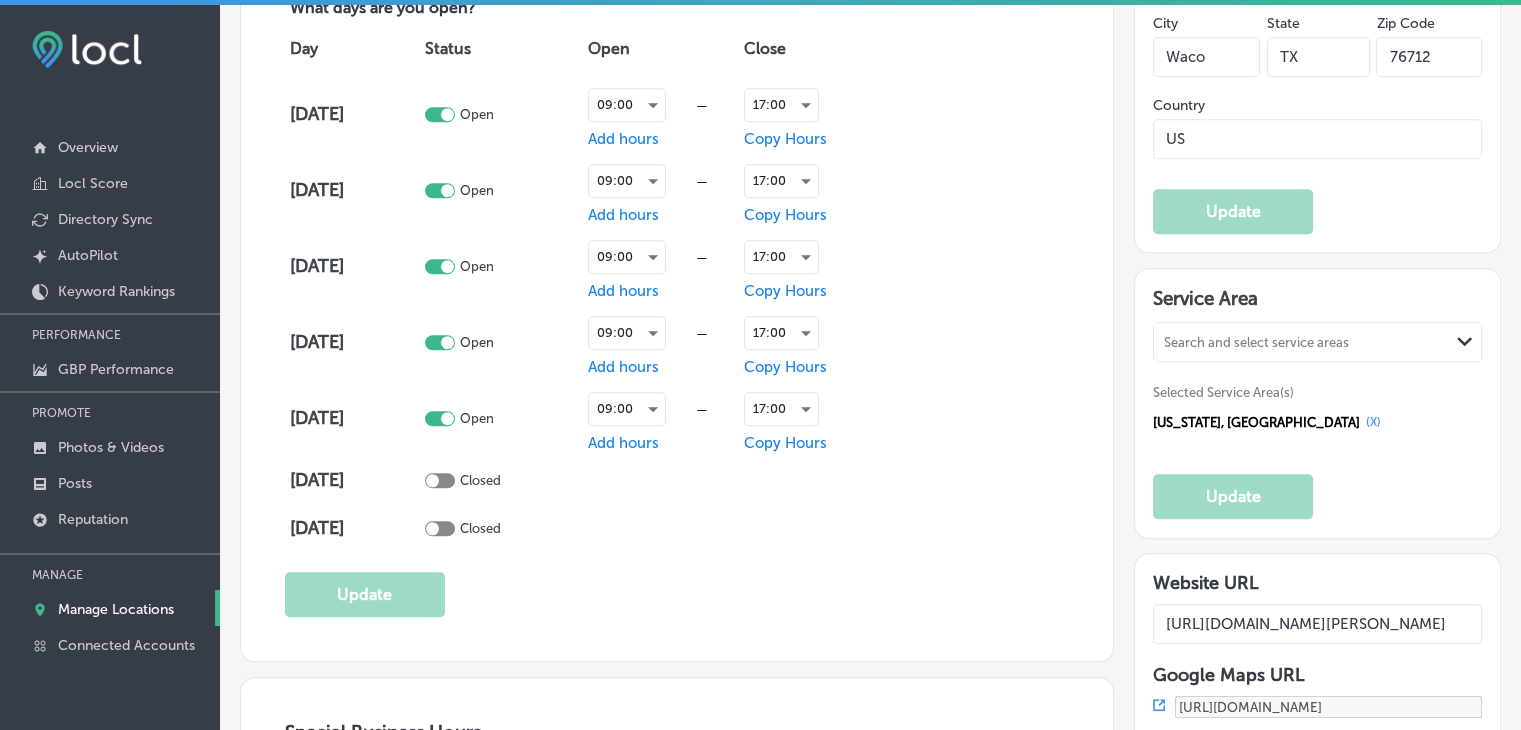 scroll, scrollTop: 1750, scrollLeft: 0, axis: vertical 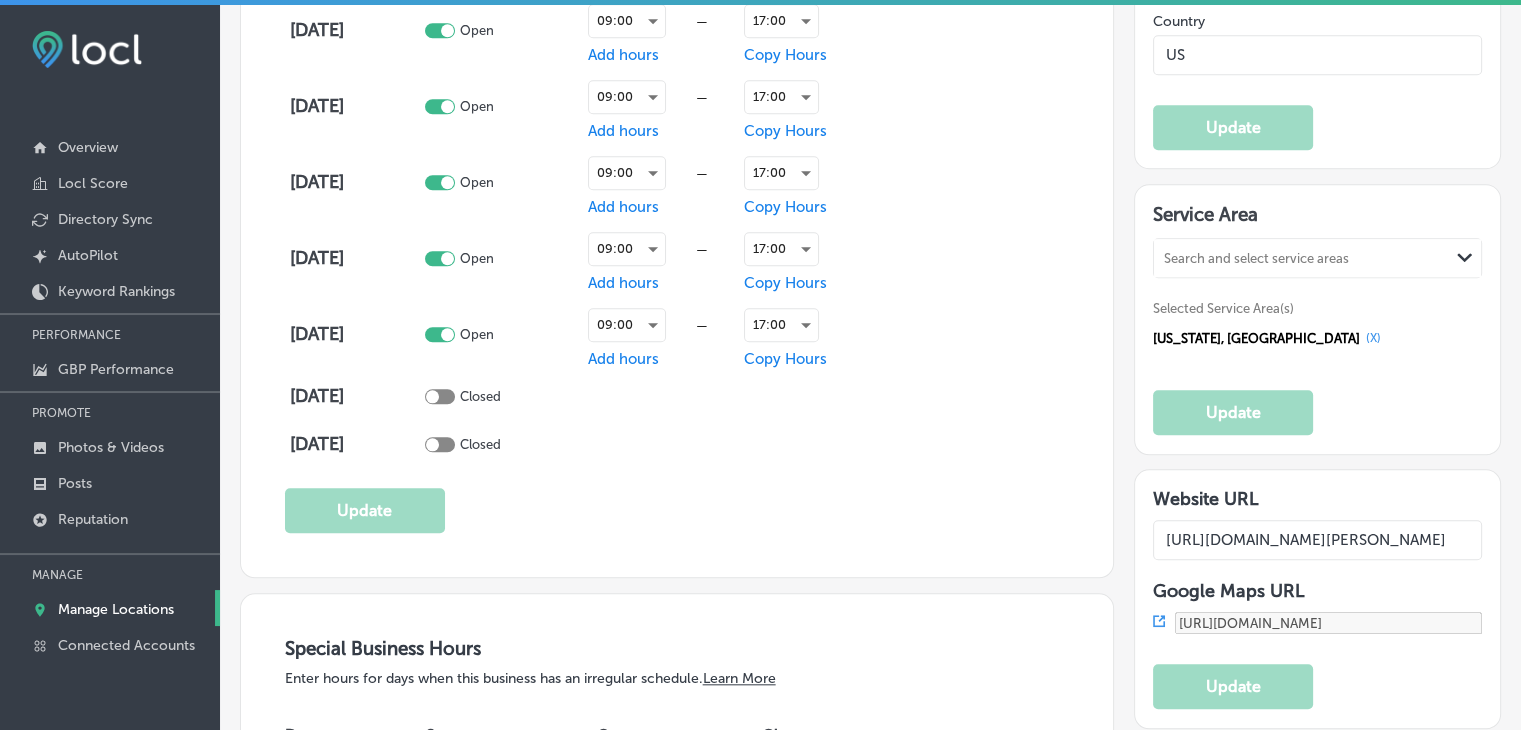 type on "[PHONE_NUMBER]" 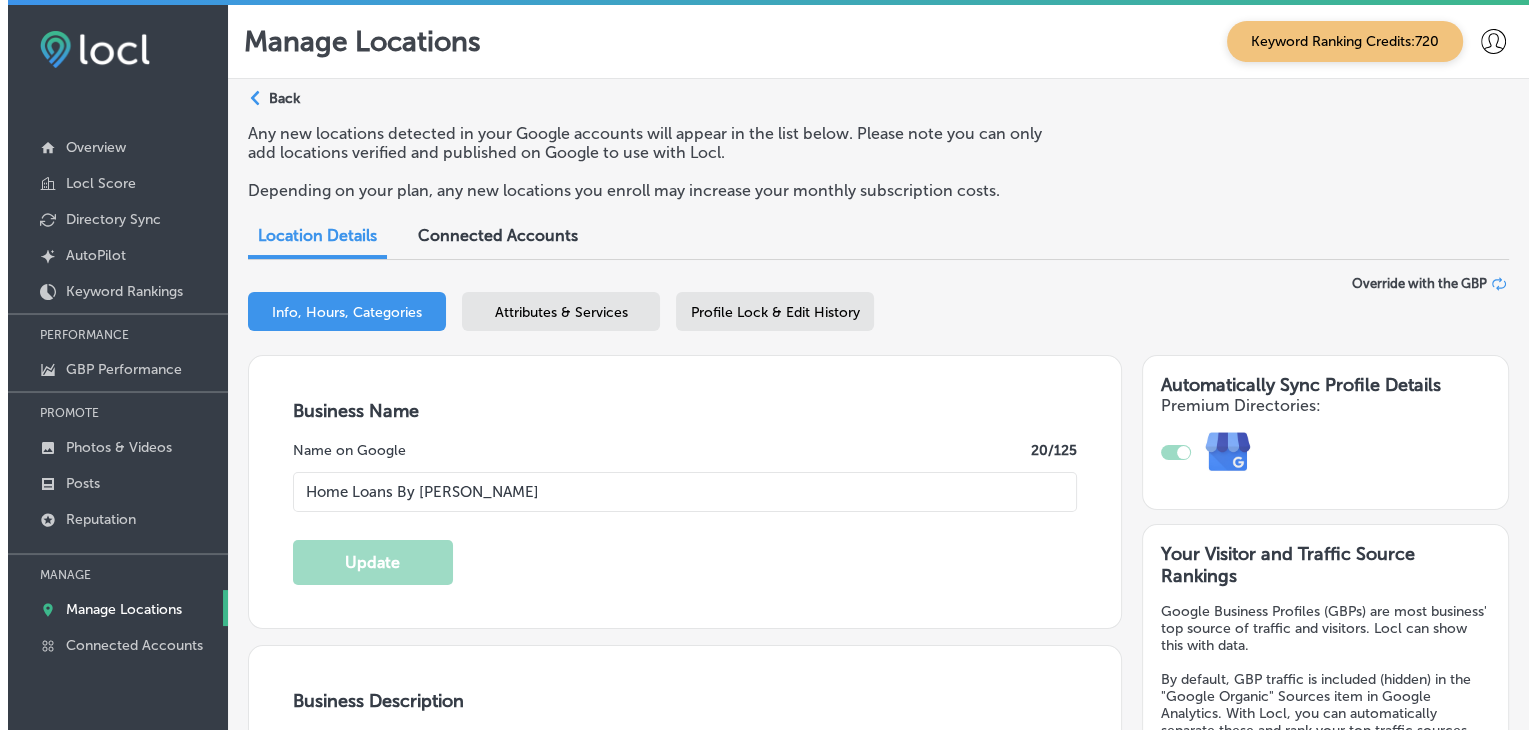 scroll, scrollTop: 0, scrollLeft: 0, axis: both 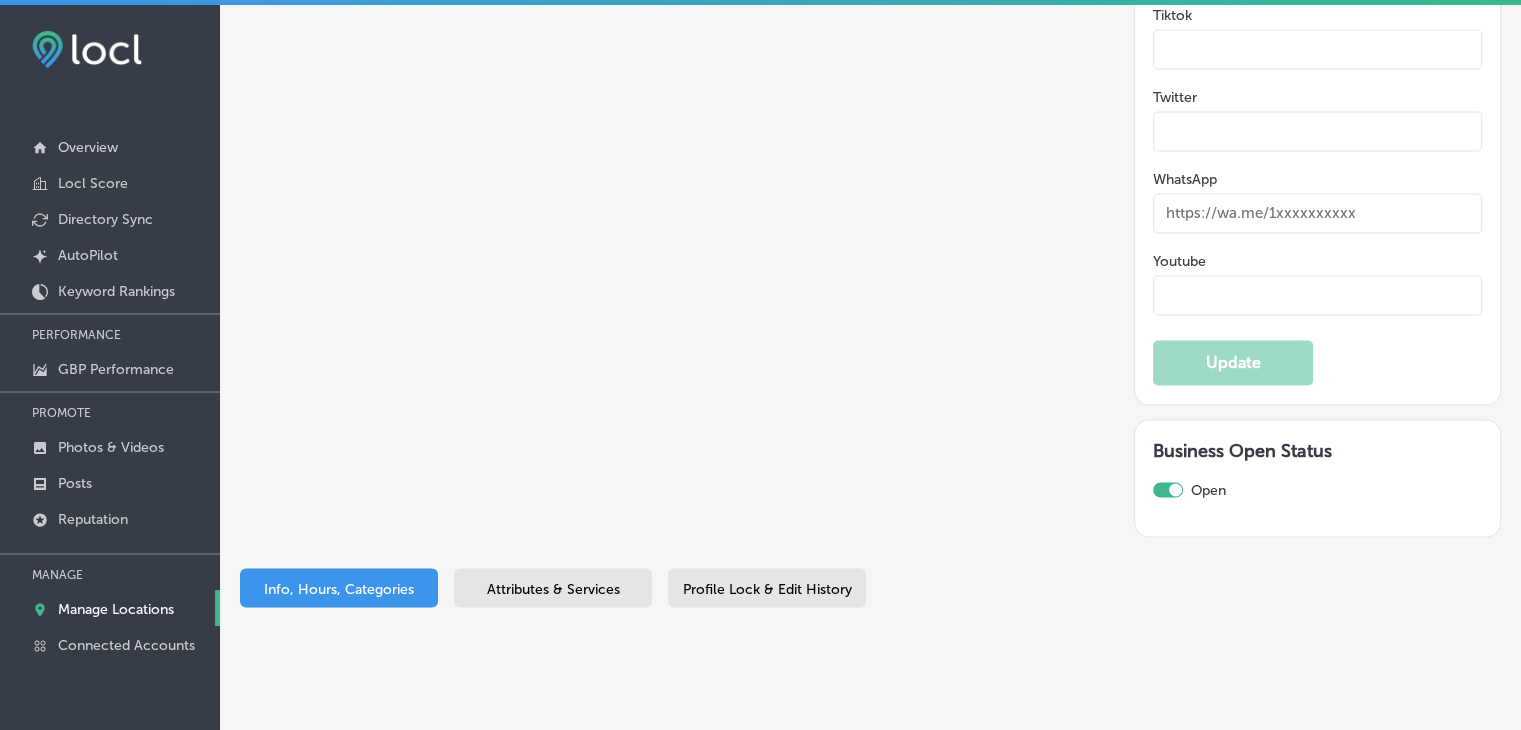 click on "Attributes & Services" at bounding box center (553, 587) 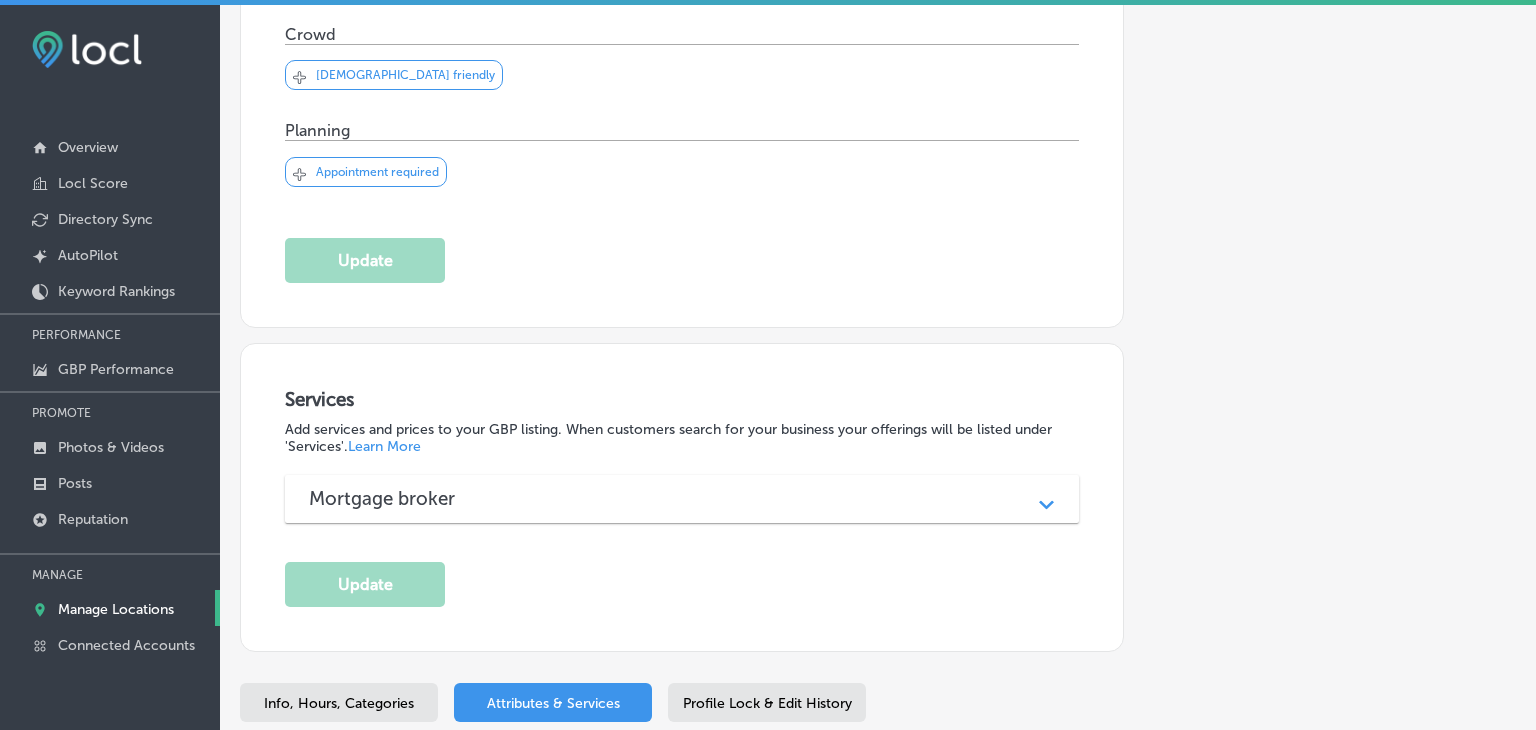 scroll, scrollTop: 0, scrollLeft: 0, axis: both 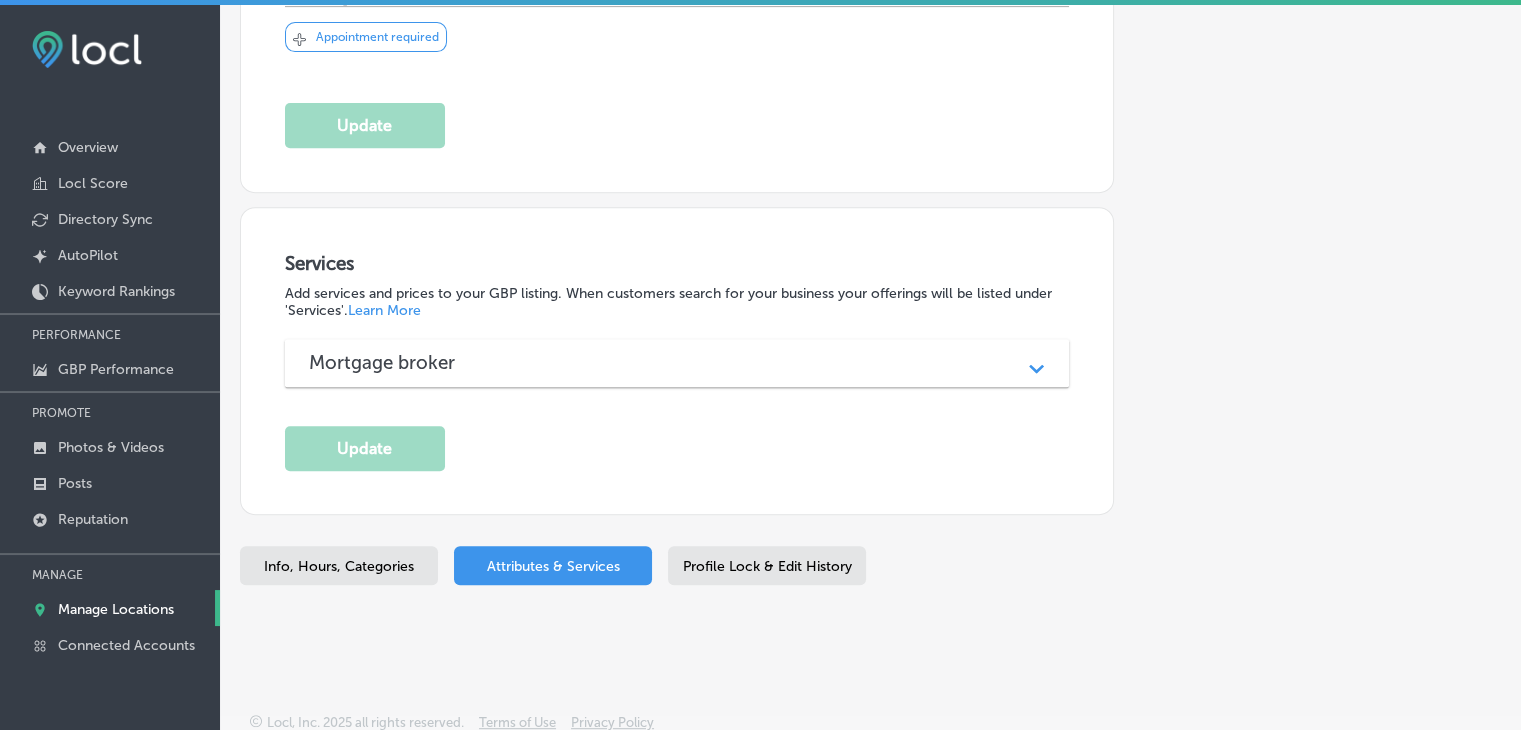click on "Profile Lock & Edit History" at bounding box center [767, 566] 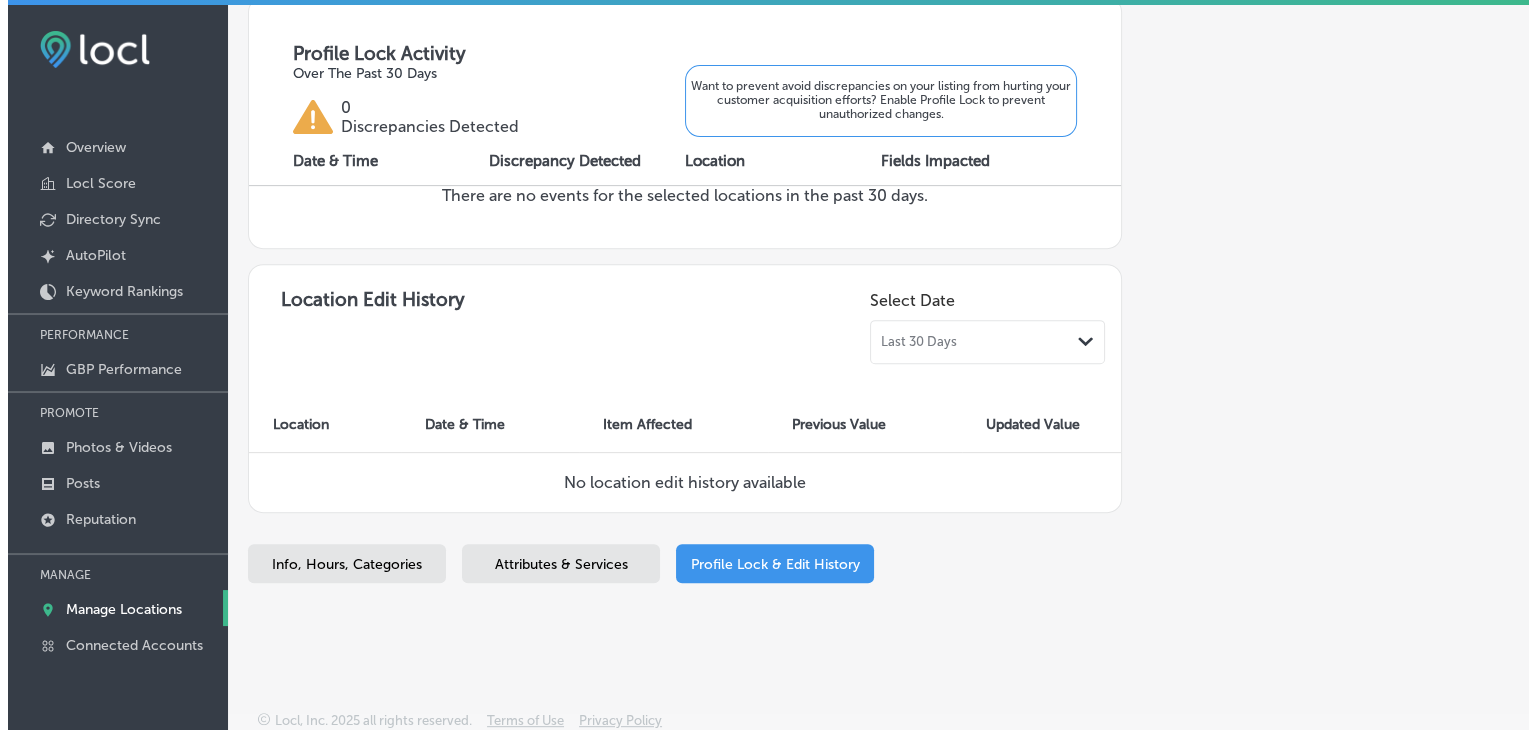scroll, scrollTop: 0, scrollLeft: 0, axis: both 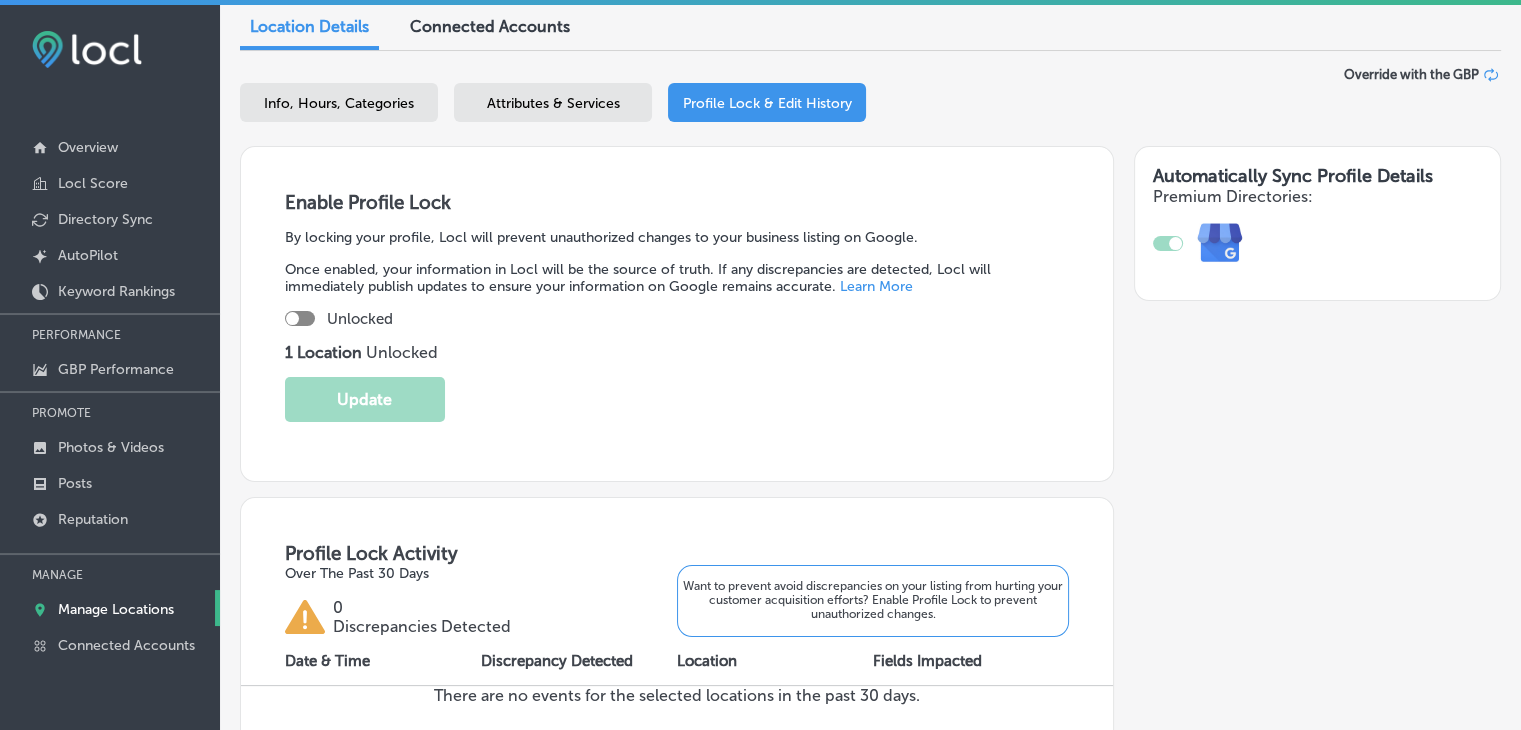 click on "Enable Profile Lock By locking your profile, Locl will prevent unauthorized changes to your business listing on Google. Once enabled, your information in Locl will be the source of truth. If any discrepancies are detected, Locl will immediately publish updates to ensure your information on Google remains accurate.   Learn More Unlocked 1     Location   Unlocked Update" at bounding box center (677, 314) 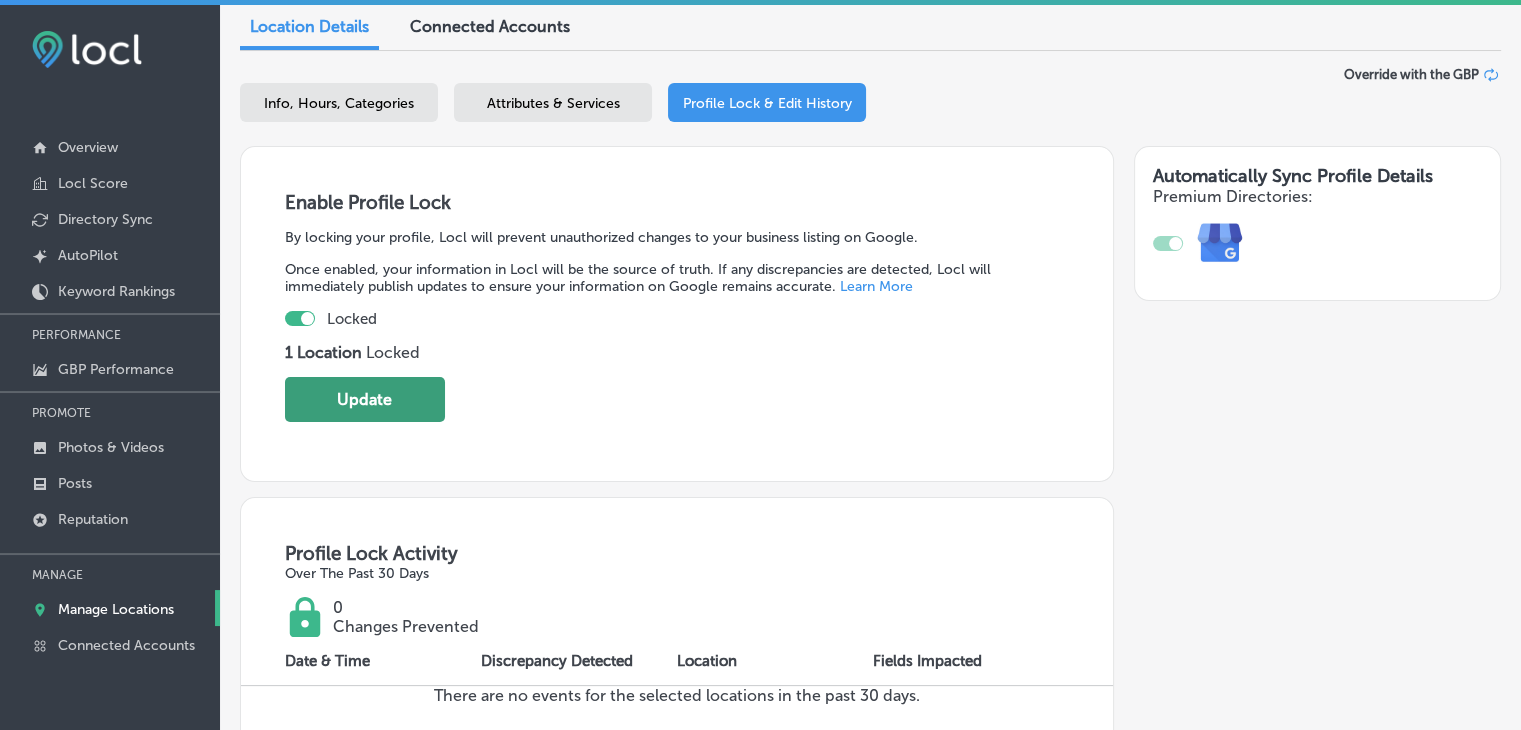 click on "Update" at bounding box center [365, 399] 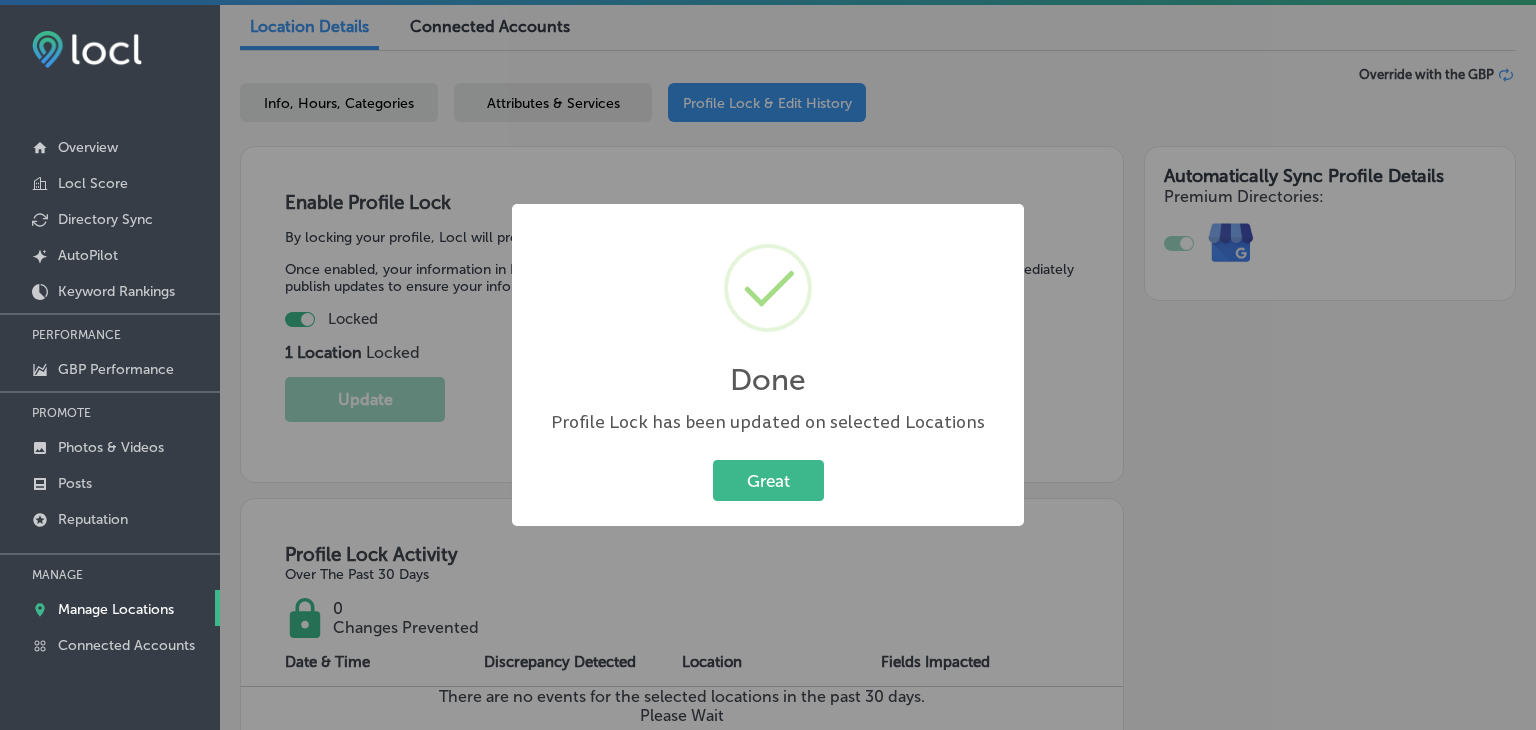 click on "Great Cancel" at bounding box center (768, 481) 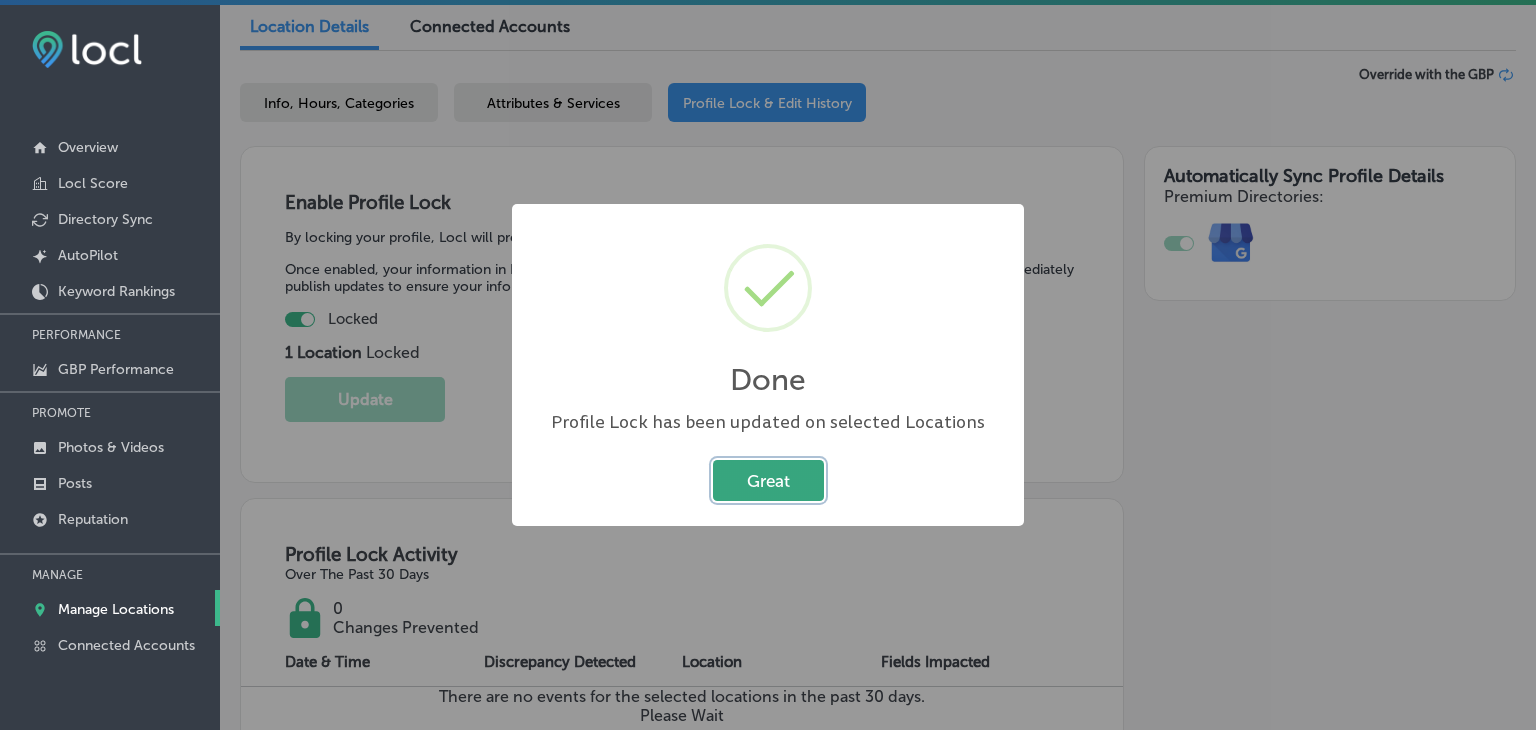 click on "Great" at bounding box center [768, 480] 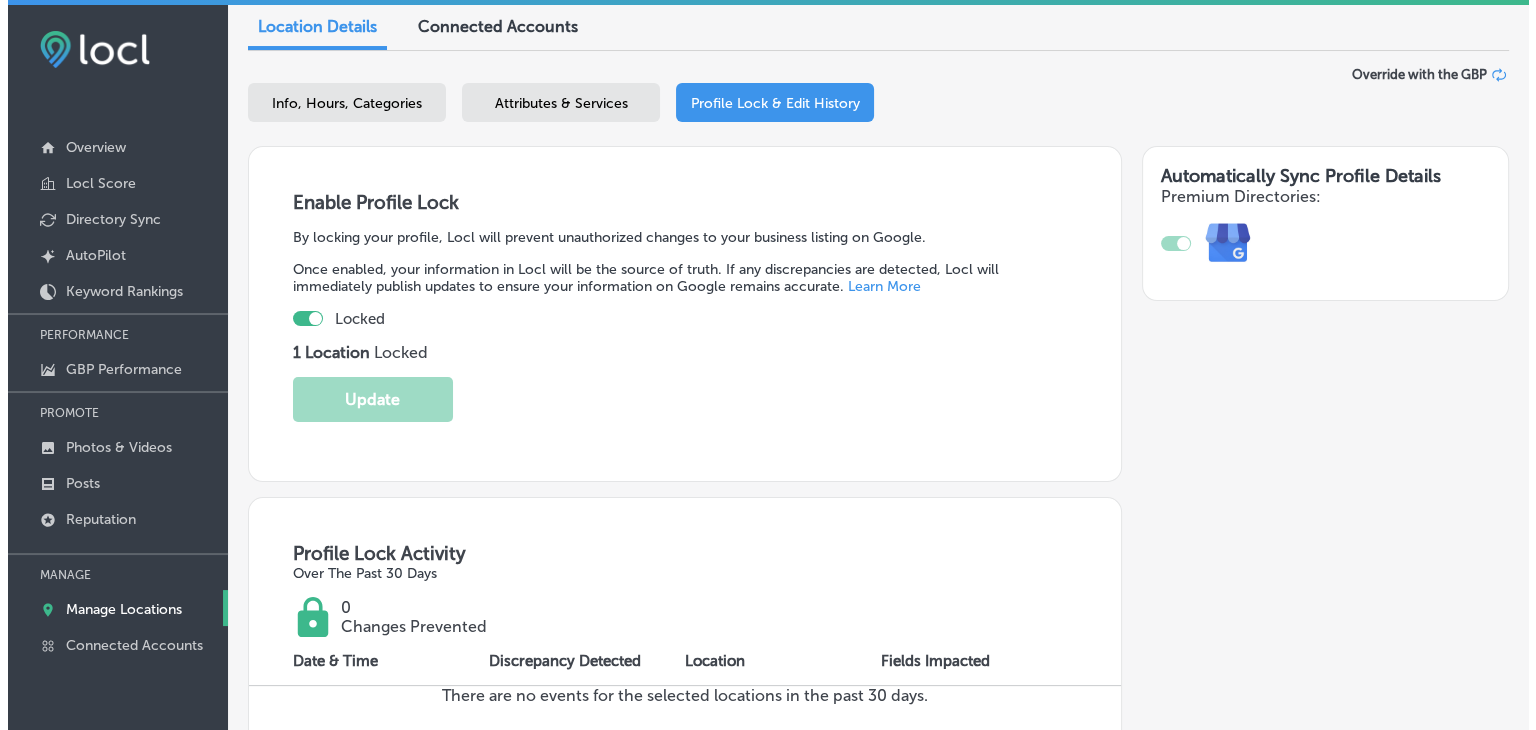 scroll 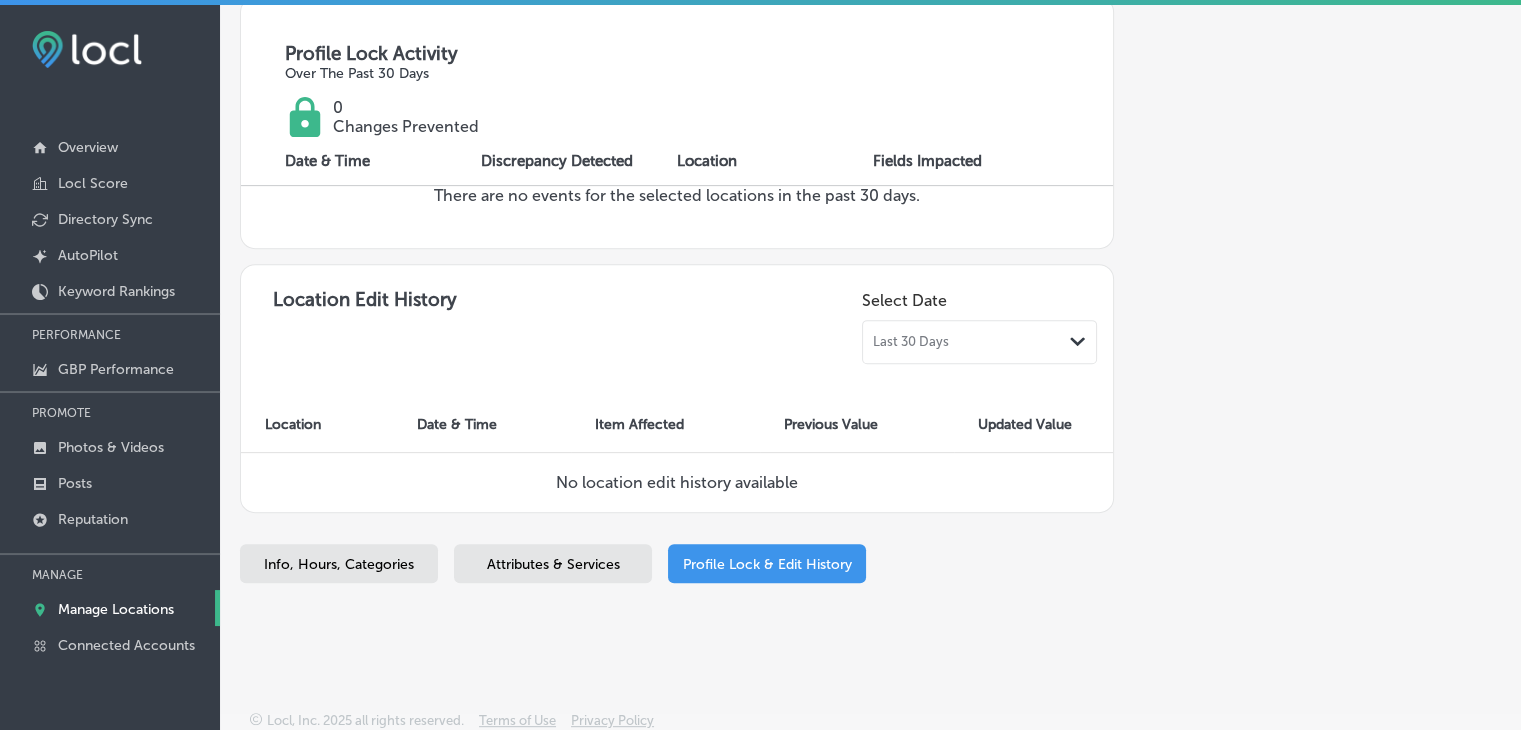 click at bounding box center [110, 542] 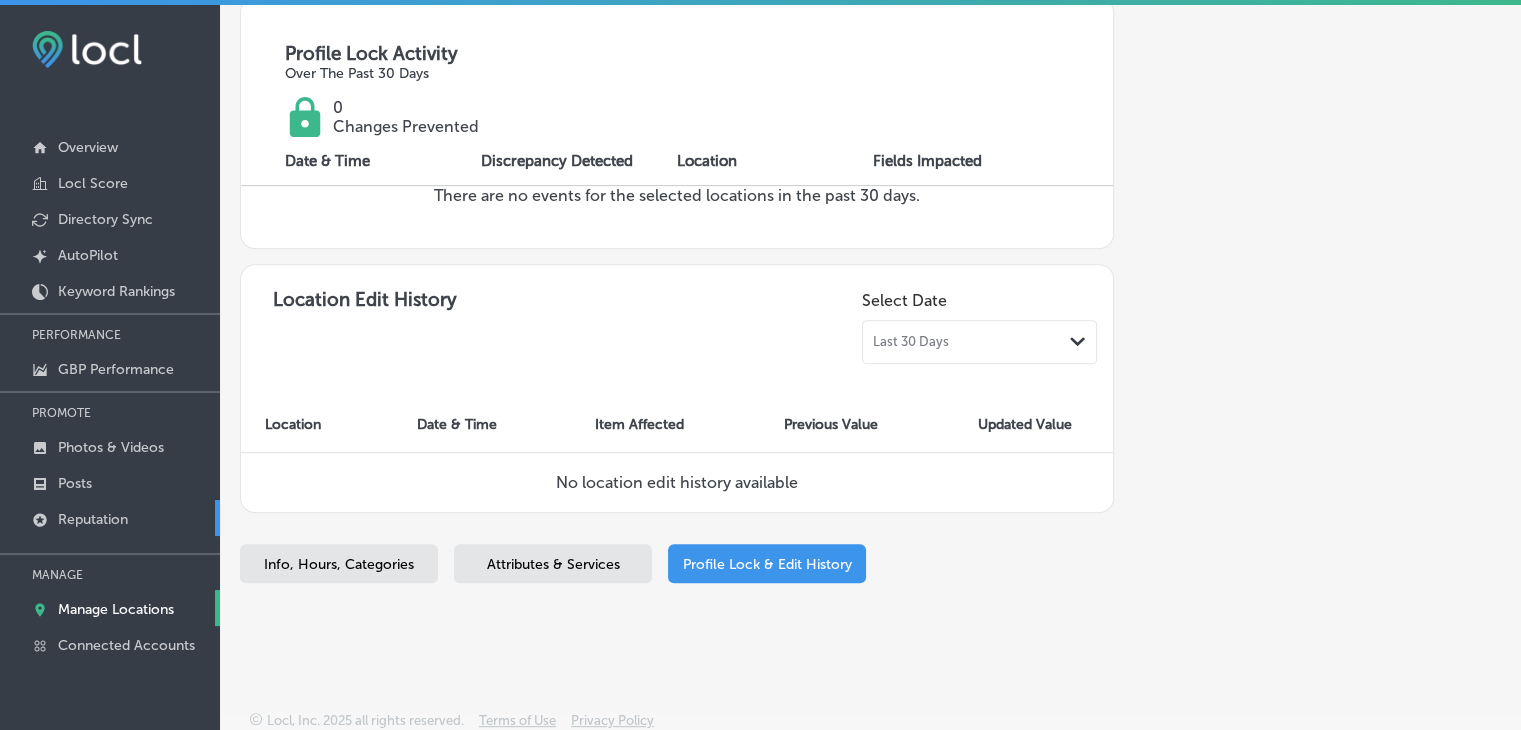 click on "Reputation" at bounding box center (93, 519) 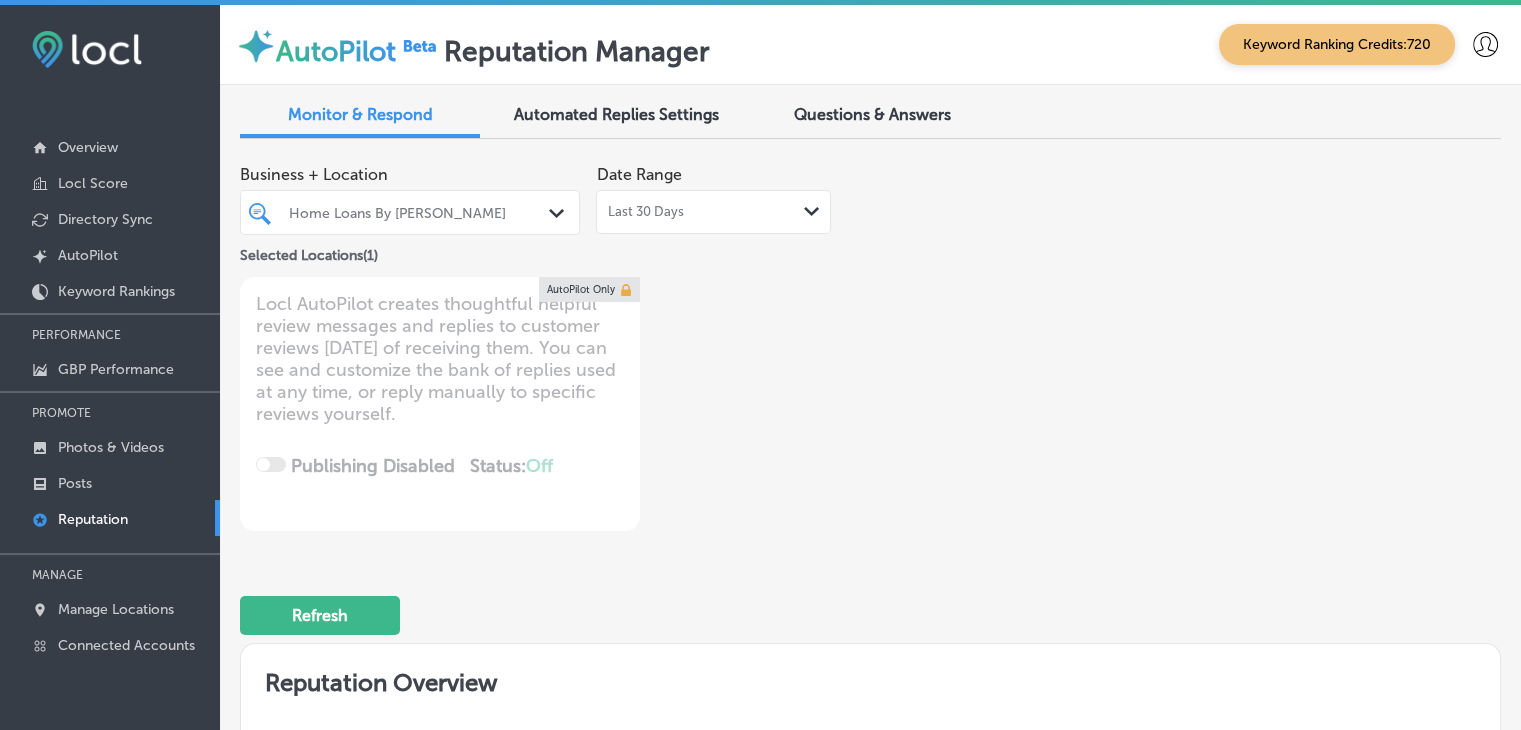 click on "Last 30 Days
Path
Created with Sketch." at bounding box center (713, 212) 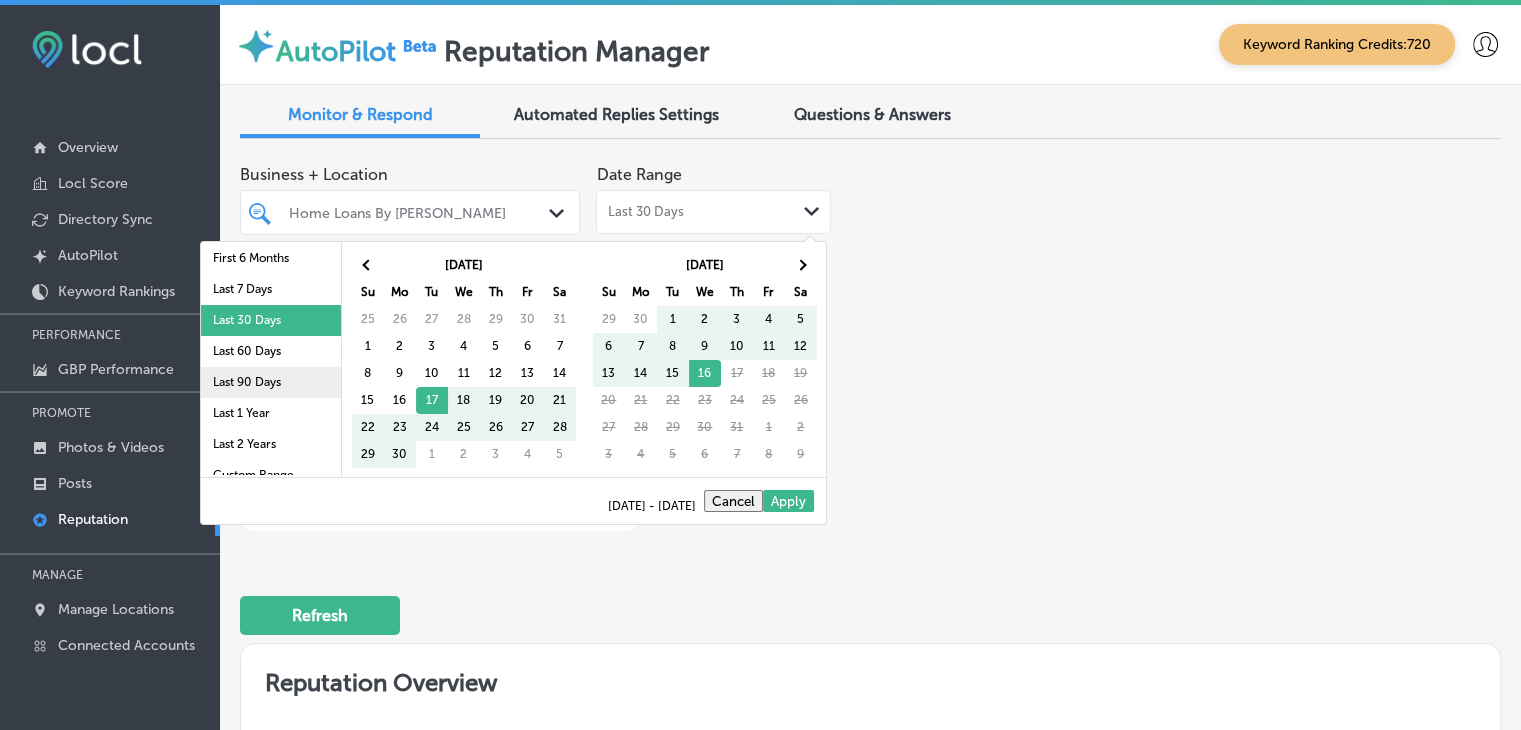 click on "Last 90 Days" at bounding box center (271, 382) 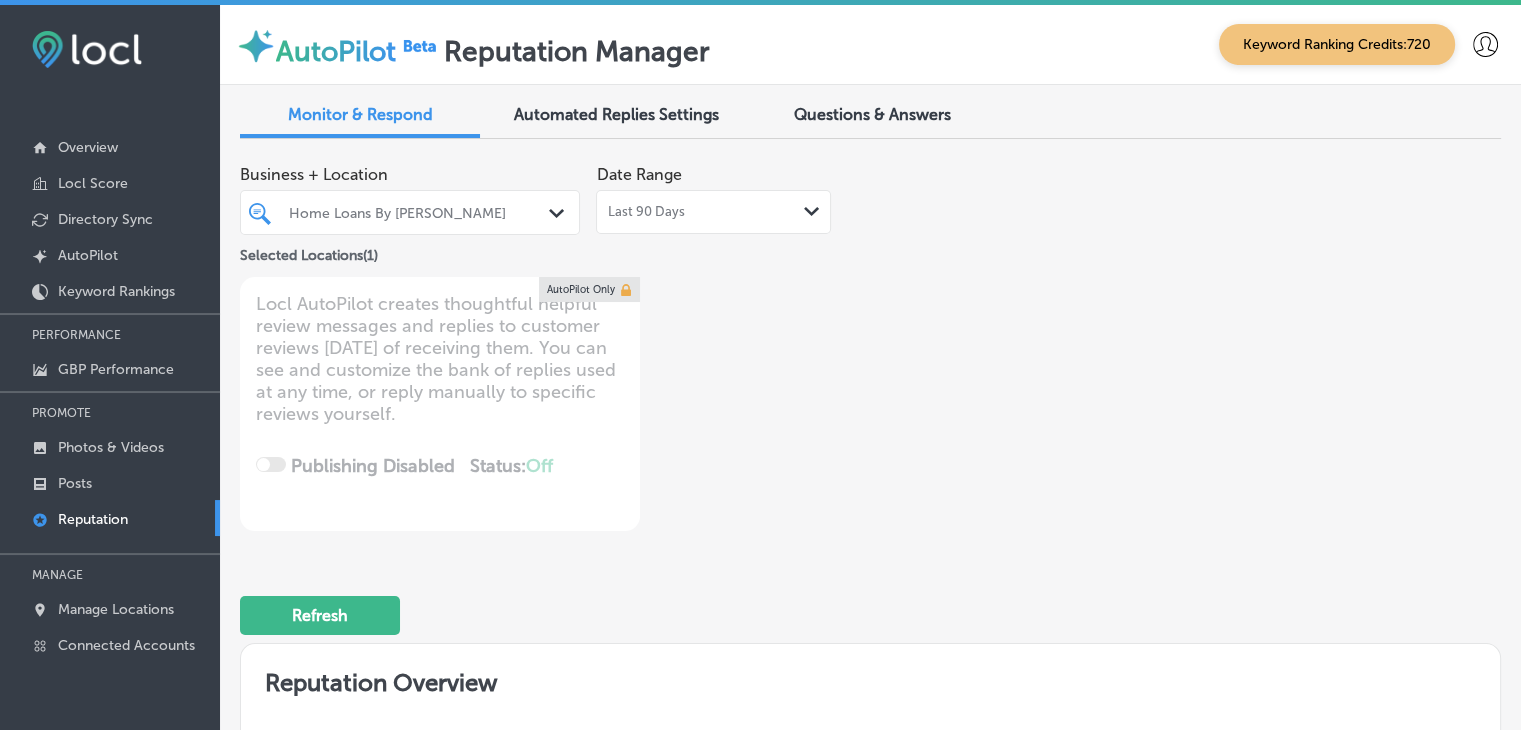 click on "Business + Location
Home Loans By [PERSON_NAME]
Path
Created with Sketch.
Selected Locations  ( 1 ) Date Range Last 90 Days
Path
Created with Sketch.
Locl AutoPilot creates thoughtful helpful review messages and replies to customer reviews [DATE] of receiving them. You can see and customize the bank of replies used at any time, or reply manually to specific reviews yourself. Publishing Disabled Status:  Off 0 / 0  Location(s) Publishing AutoPilot Only" at bounding box center (618, 343) 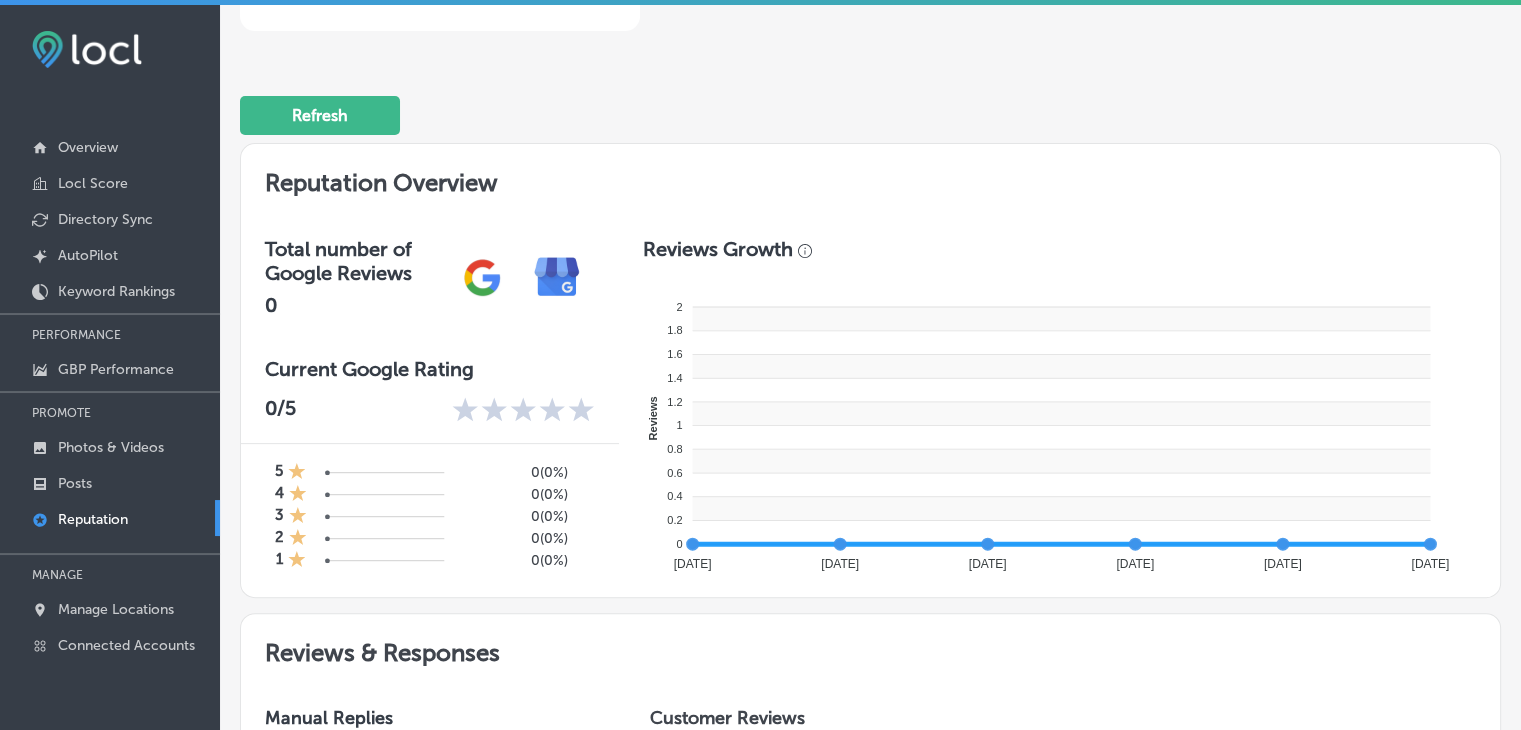 type on "x" 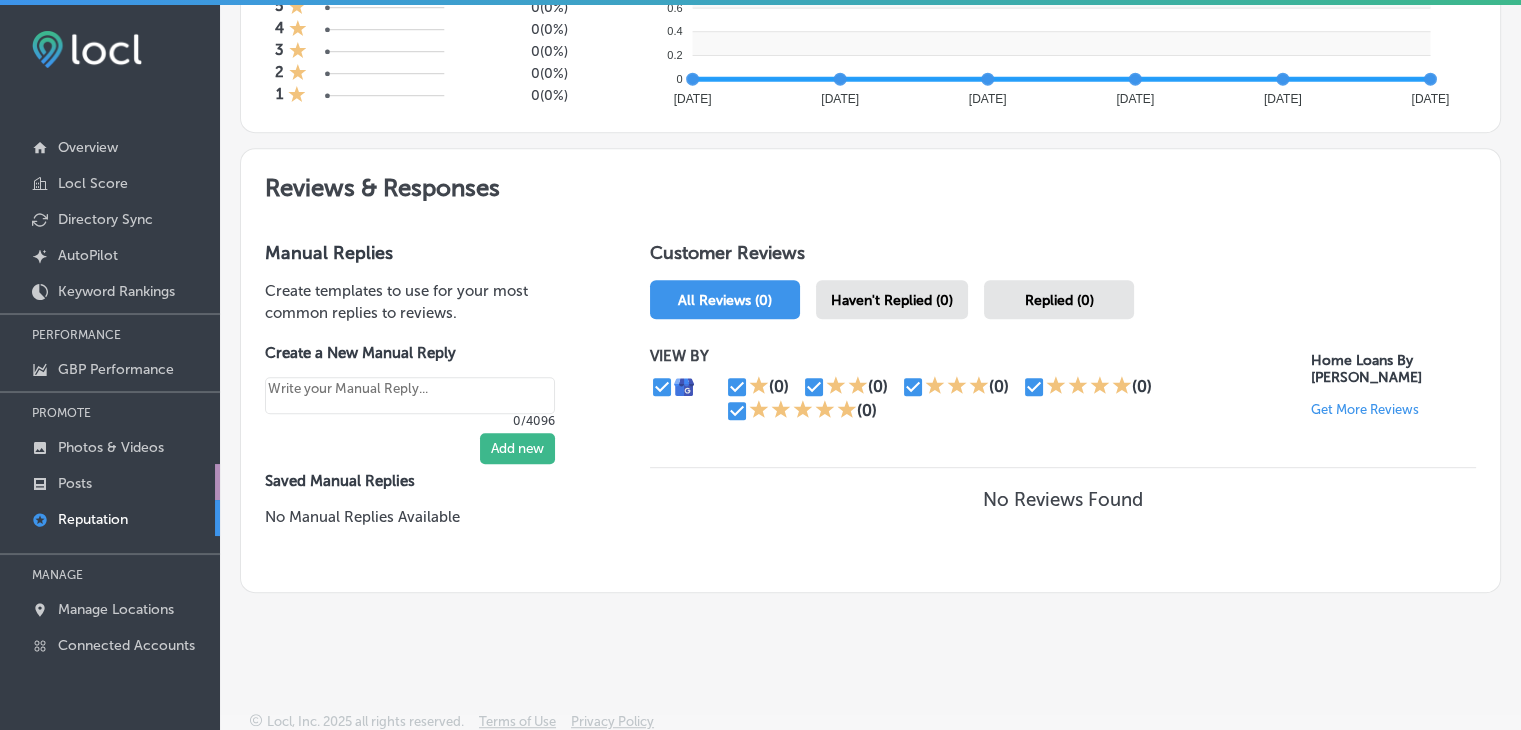 click on "Posts" at bounding box center (110, 482) 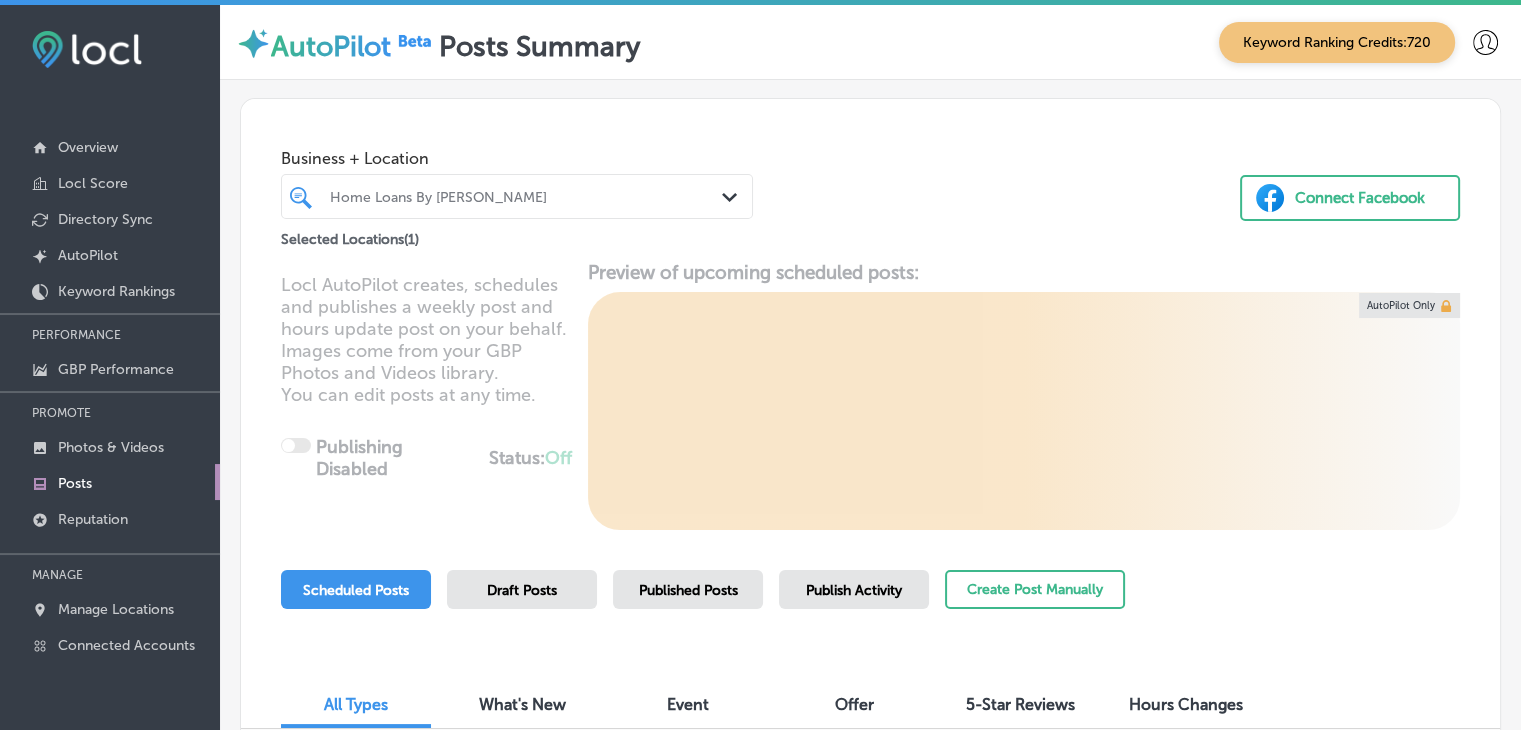 click on "Publish Activity" at bounding box center [854, 590] 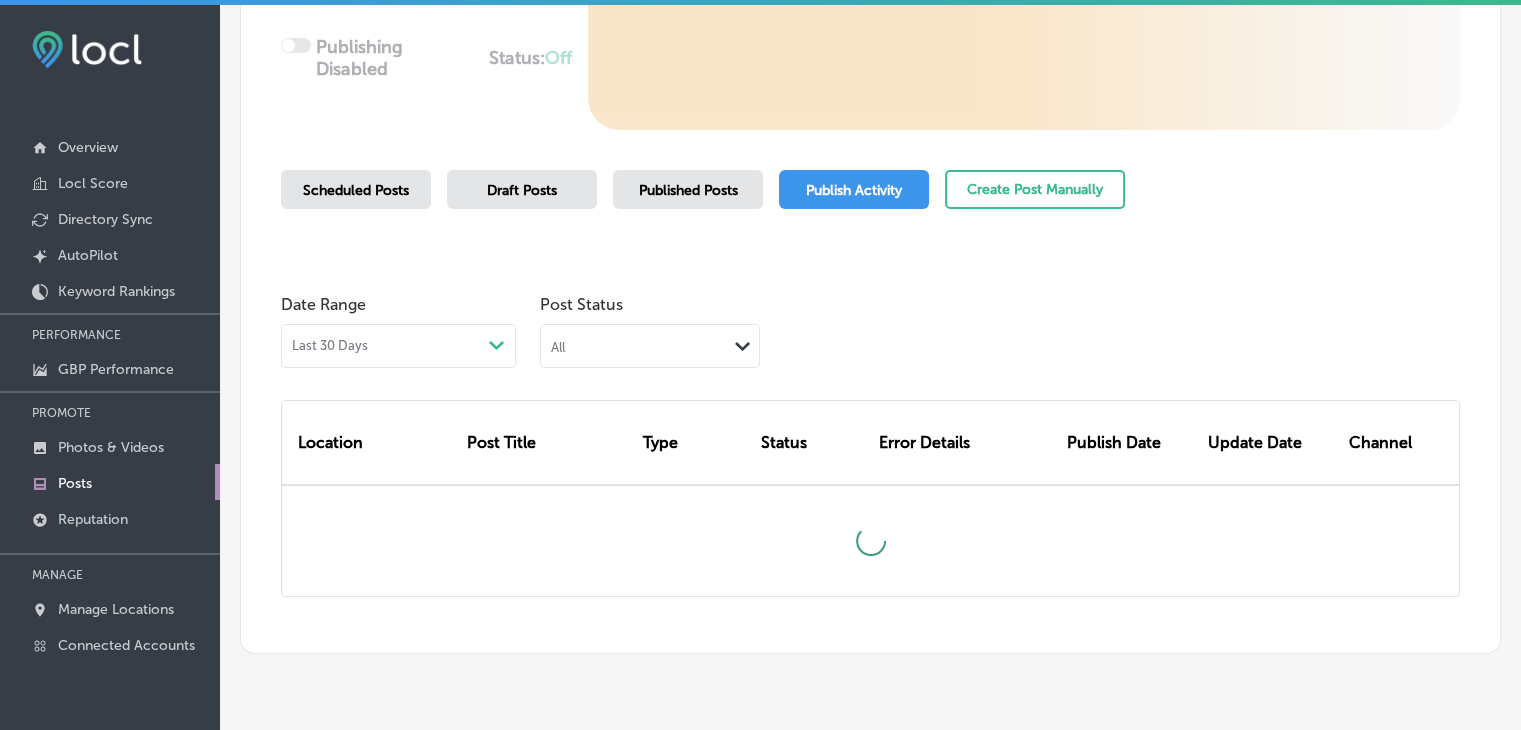 click on "All" at bounding box center (634, 345) 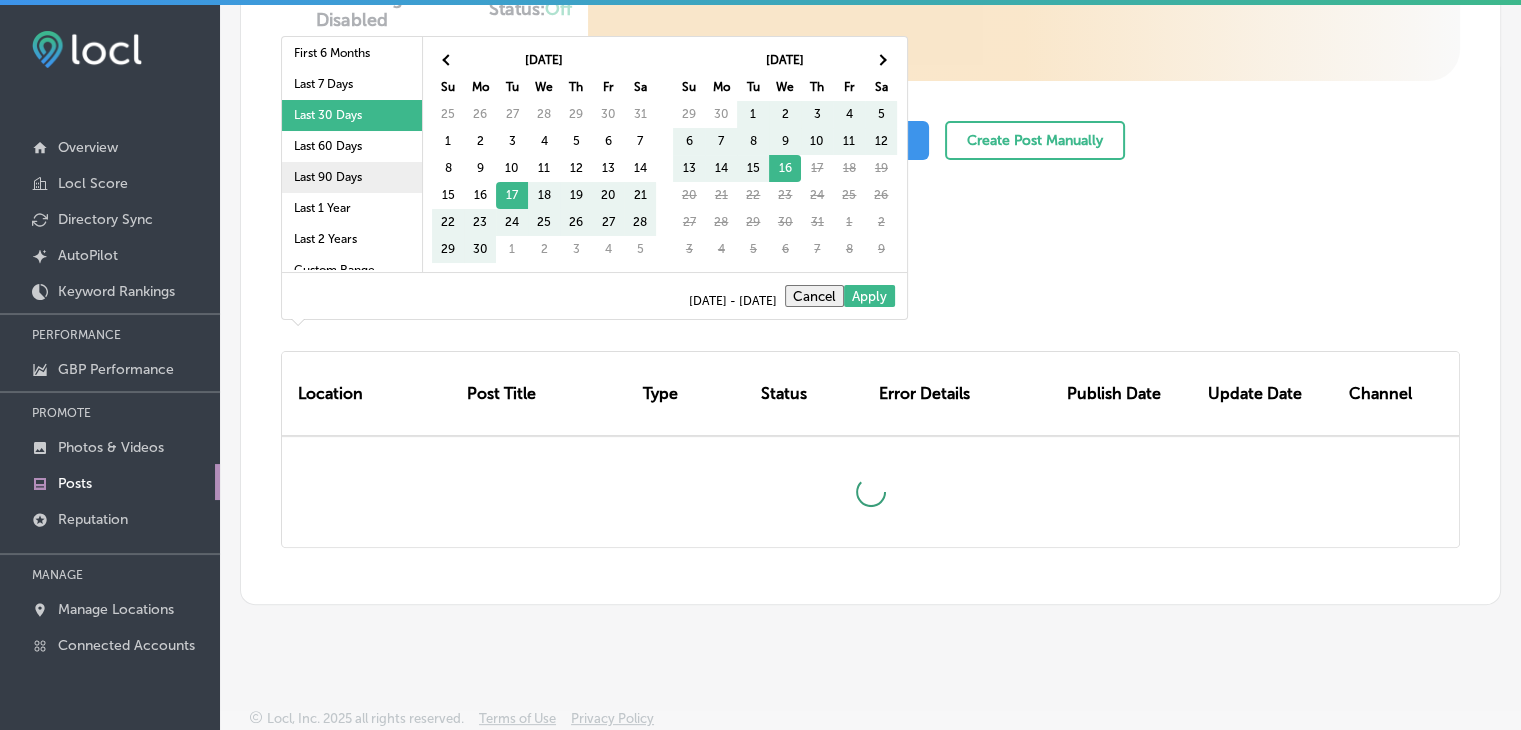 click on "Last 90 Days" at bounding box center [352, 177] 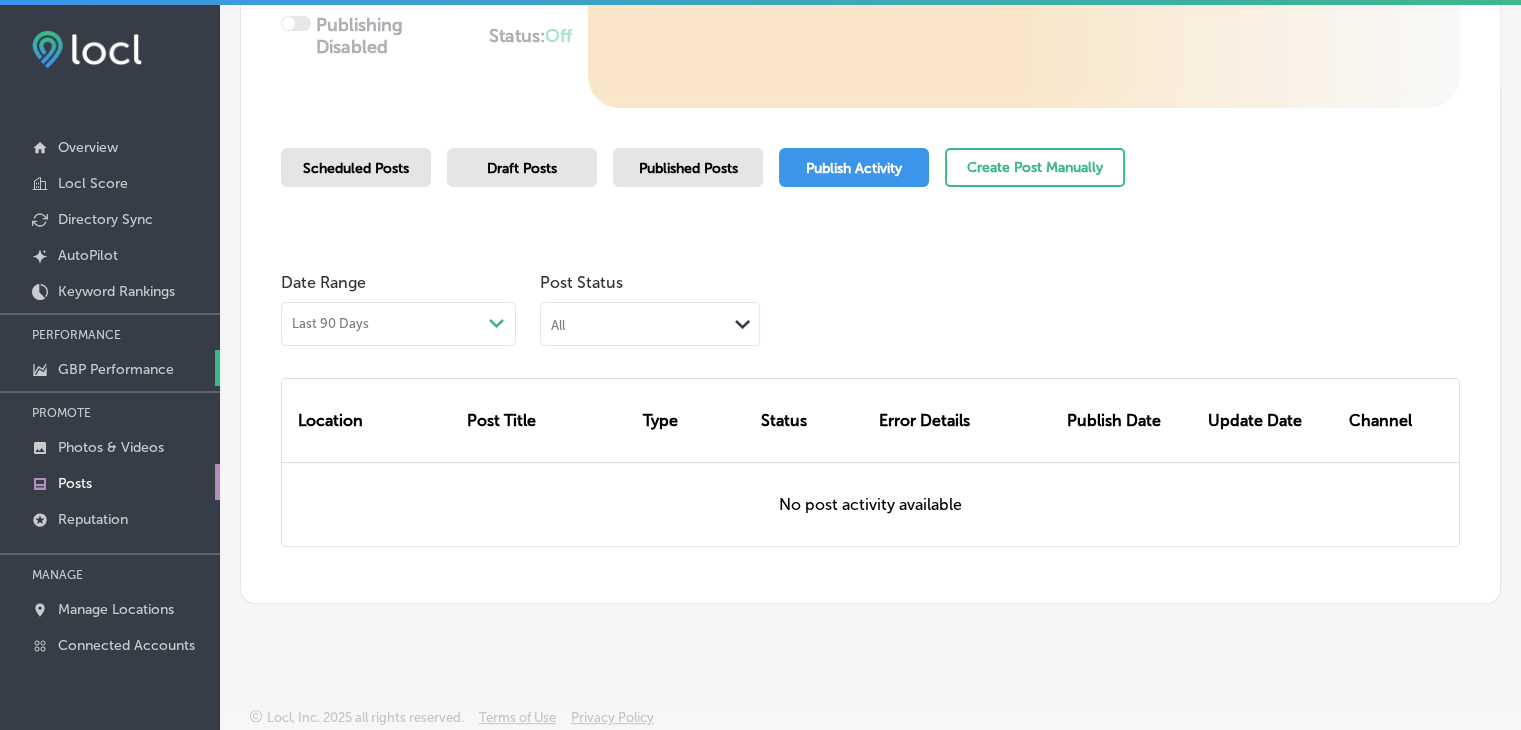 click on "GBP Performance" at bounding box center (116, 369) 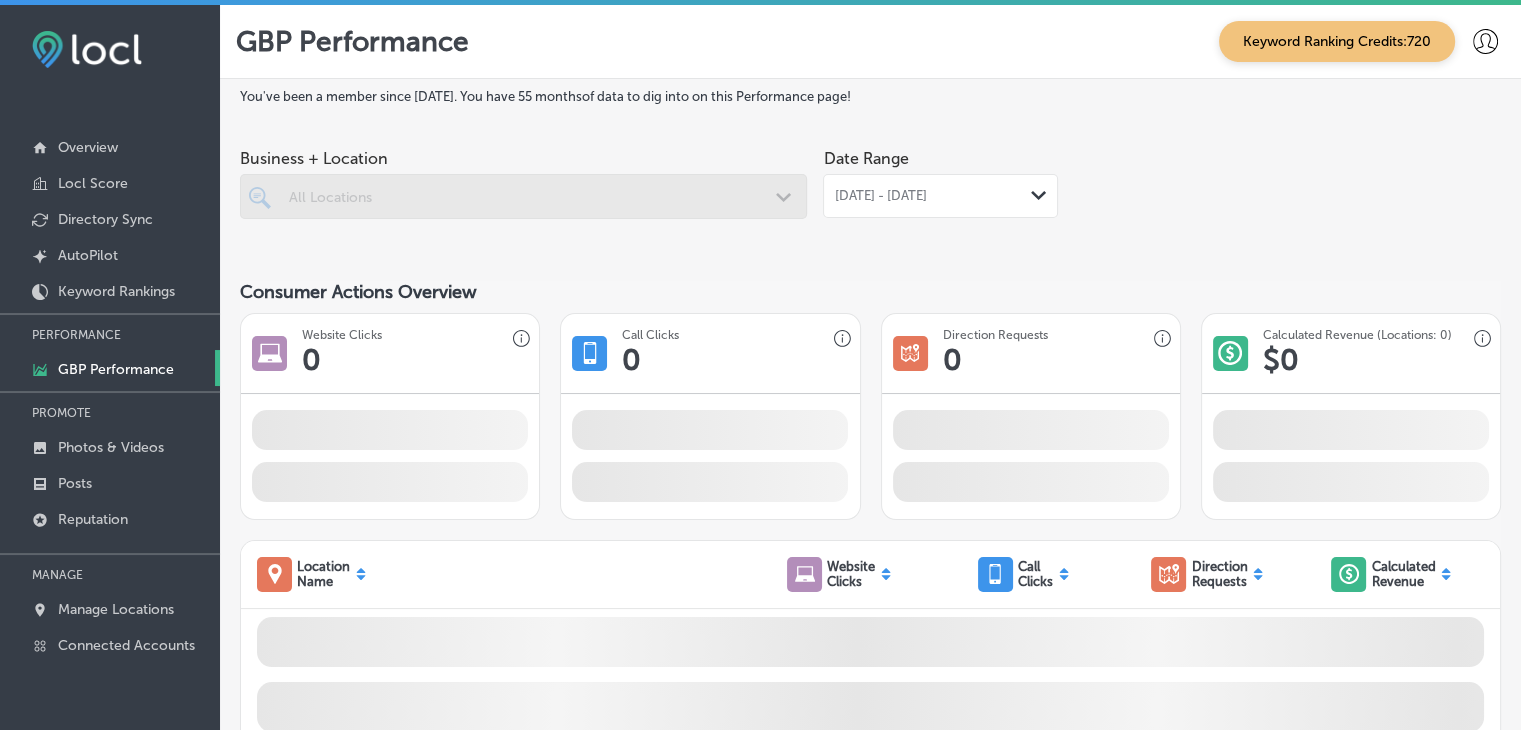 click on "[DATE] - [DATE]
Path
Created with Sketch." at bounding box center (940, 196) 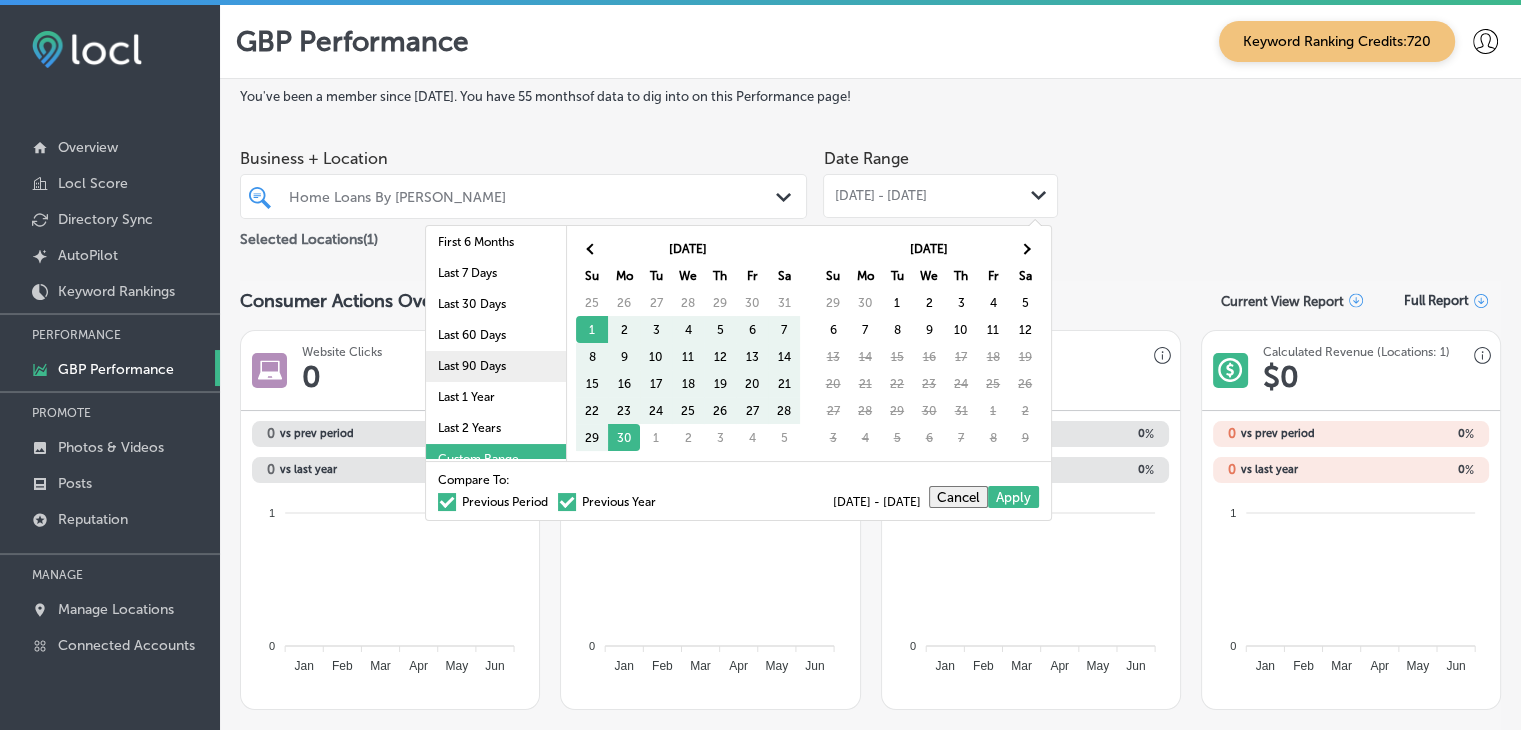 click on "Last 90 Days" at bounding box center [496, 366] 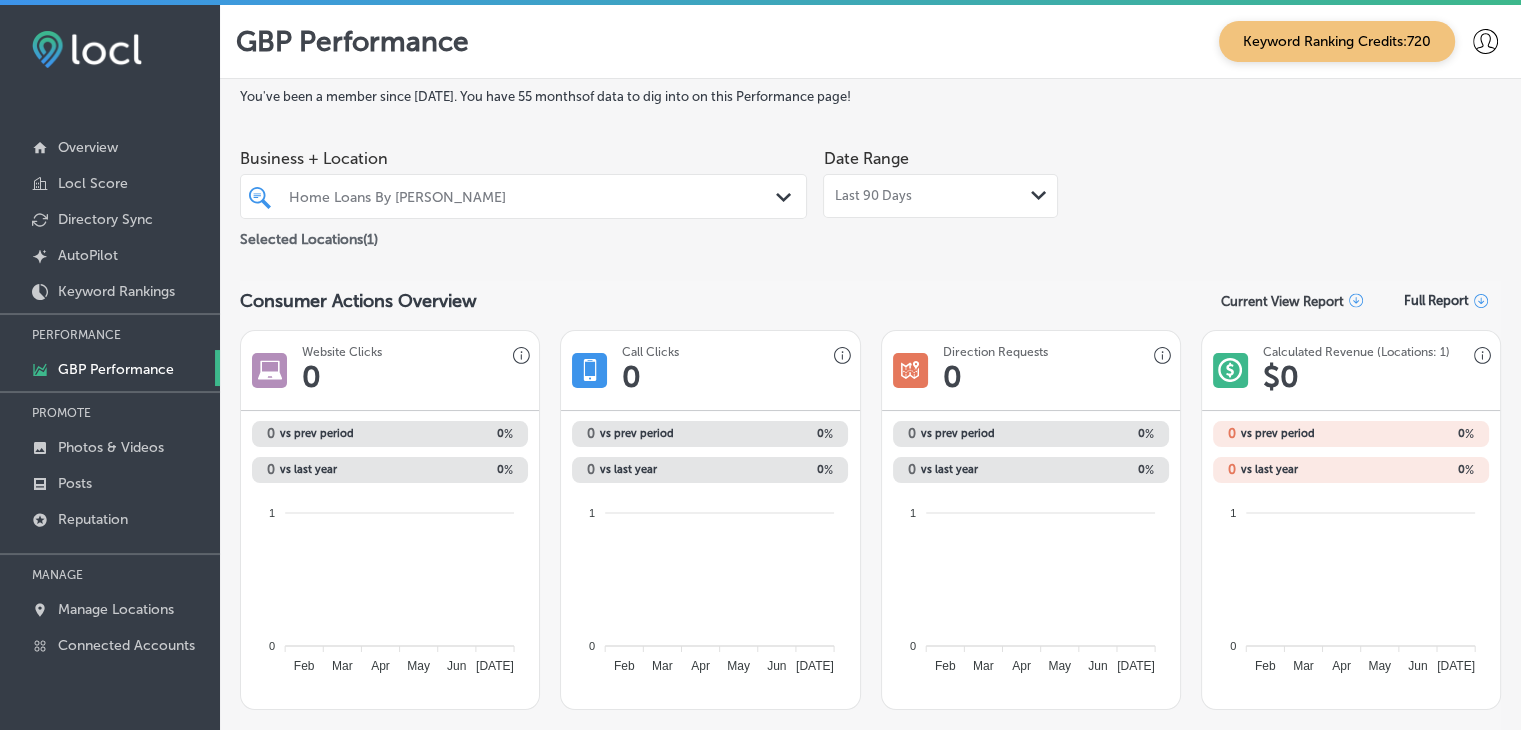 click on "Last 90 Days
Path
Created with Sketch." at bounding box center (940, 196) 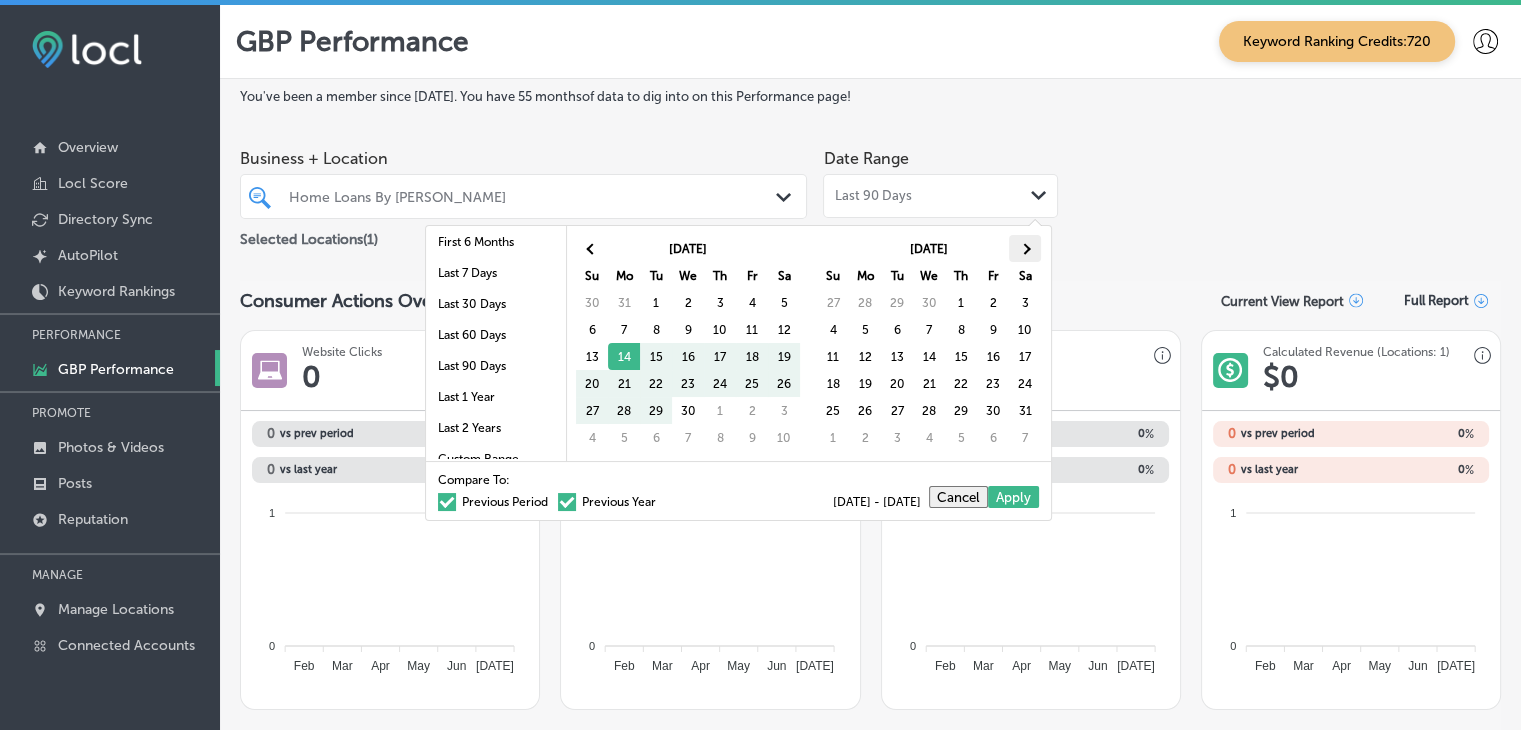 click at bounding box center [1025, 248] 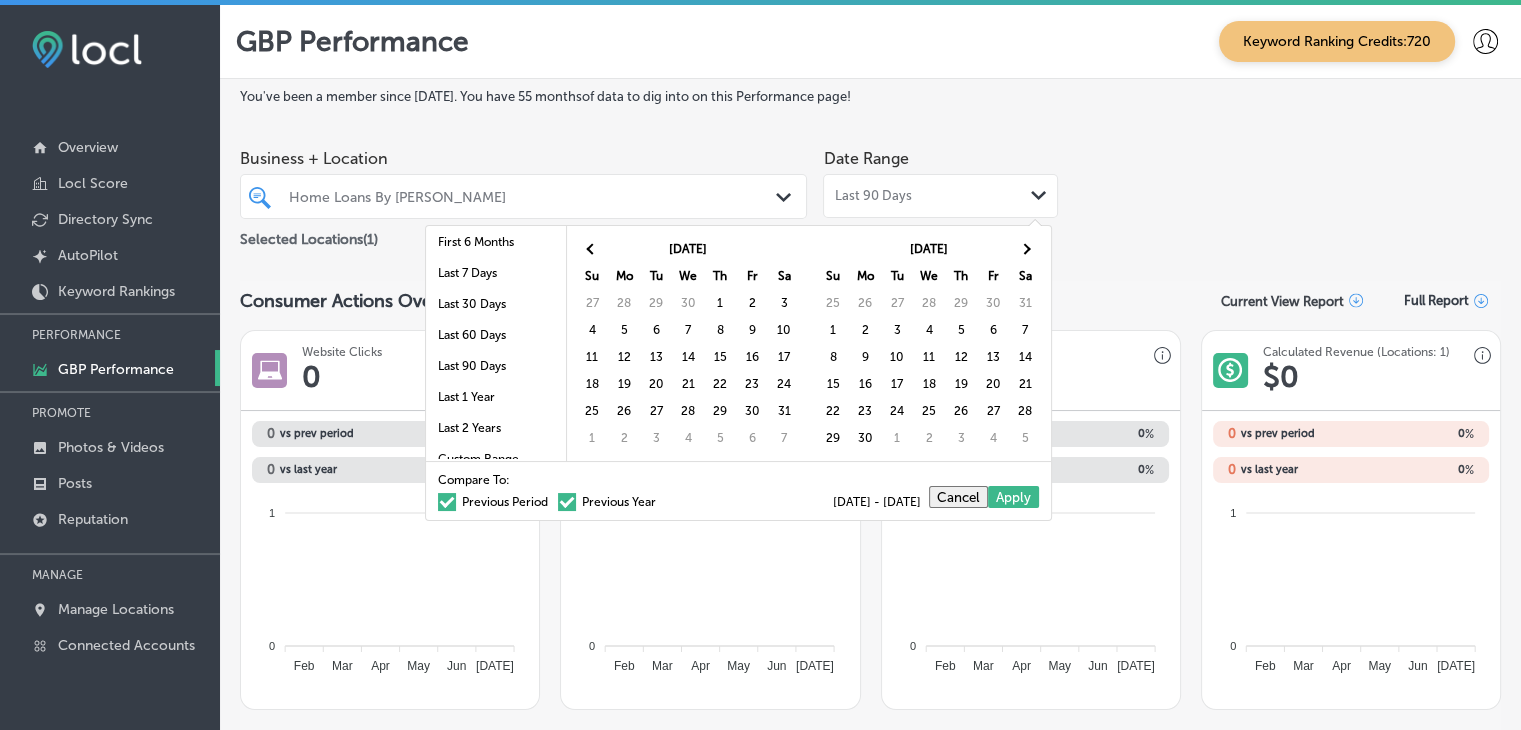 click at bounding box center (1025, 248) 